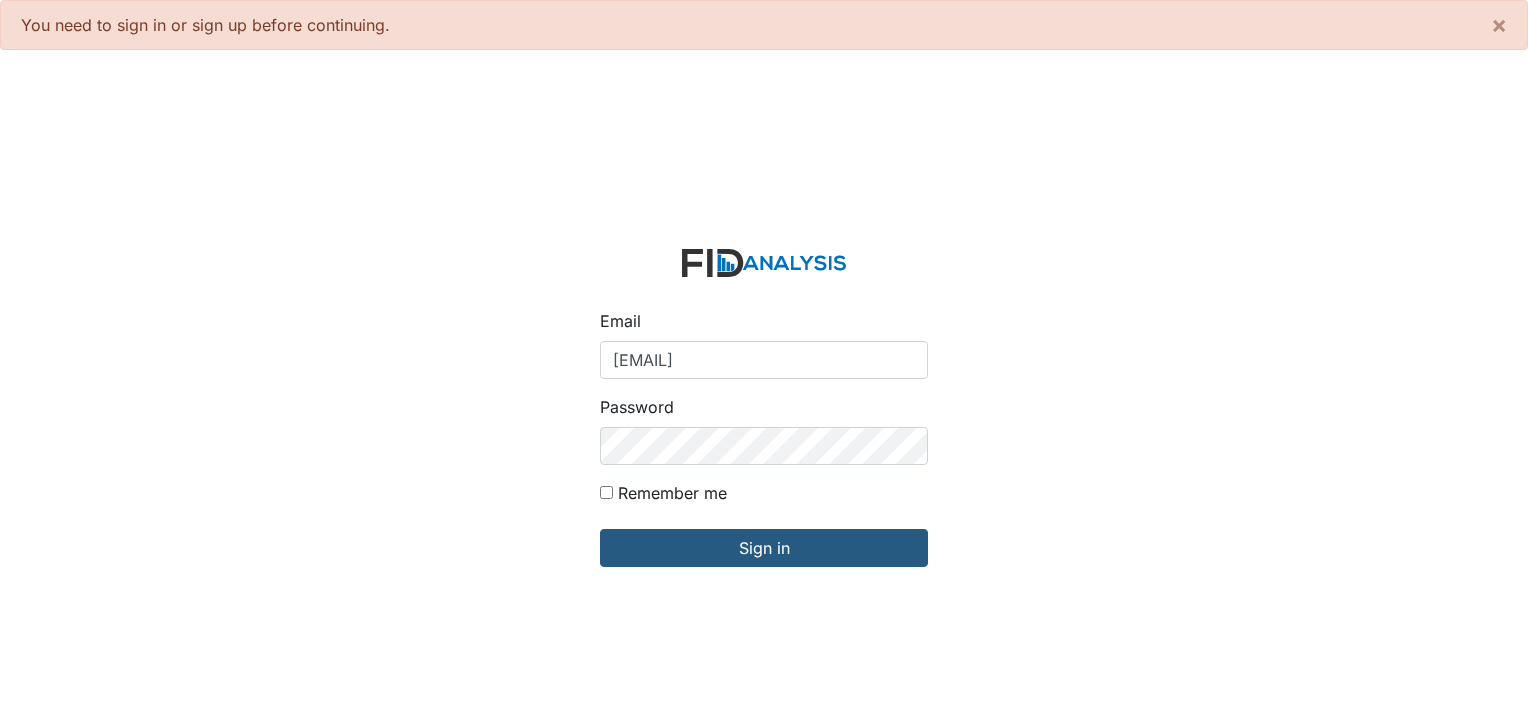 scroll, scrollTop: 0, scrollLeft: 0, axis: both 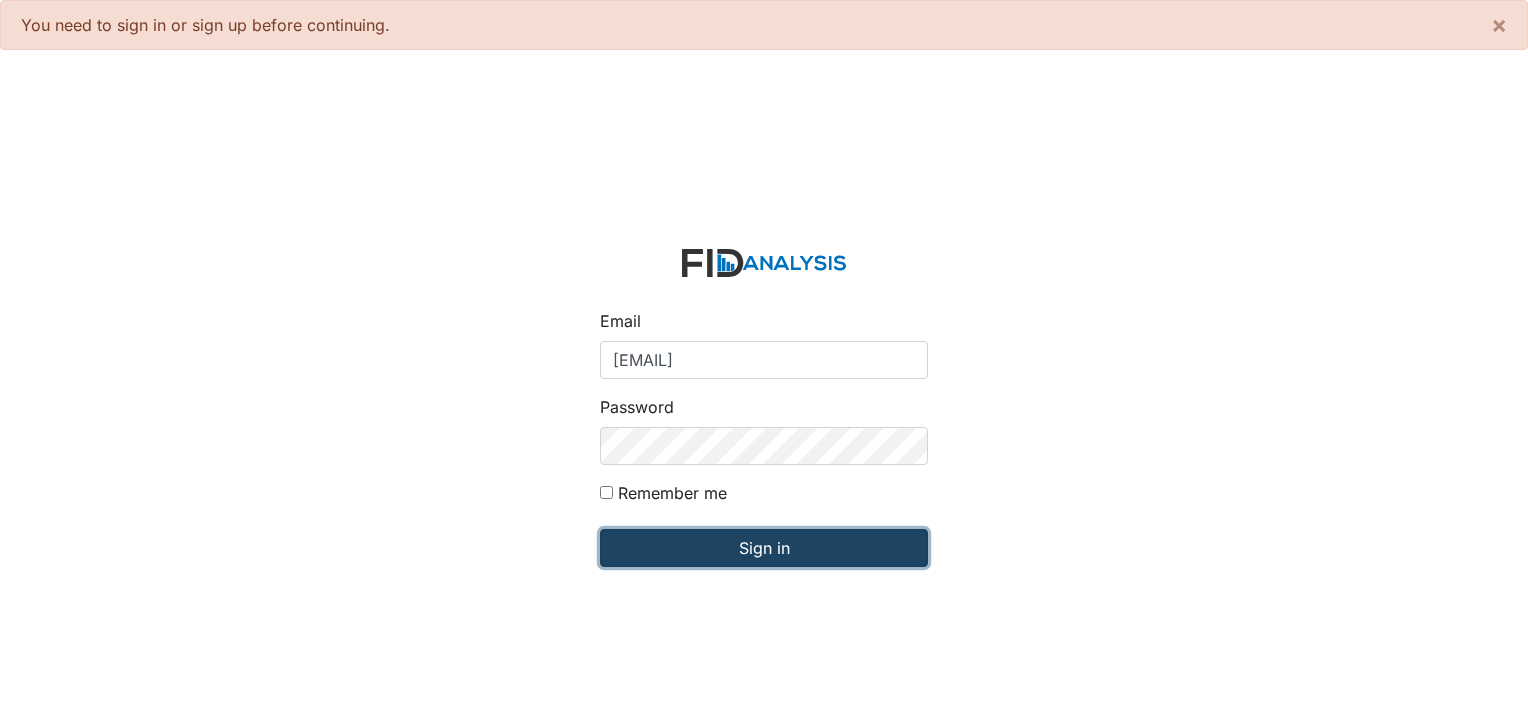 click on "Sign in" at bounding box center [764, 548] 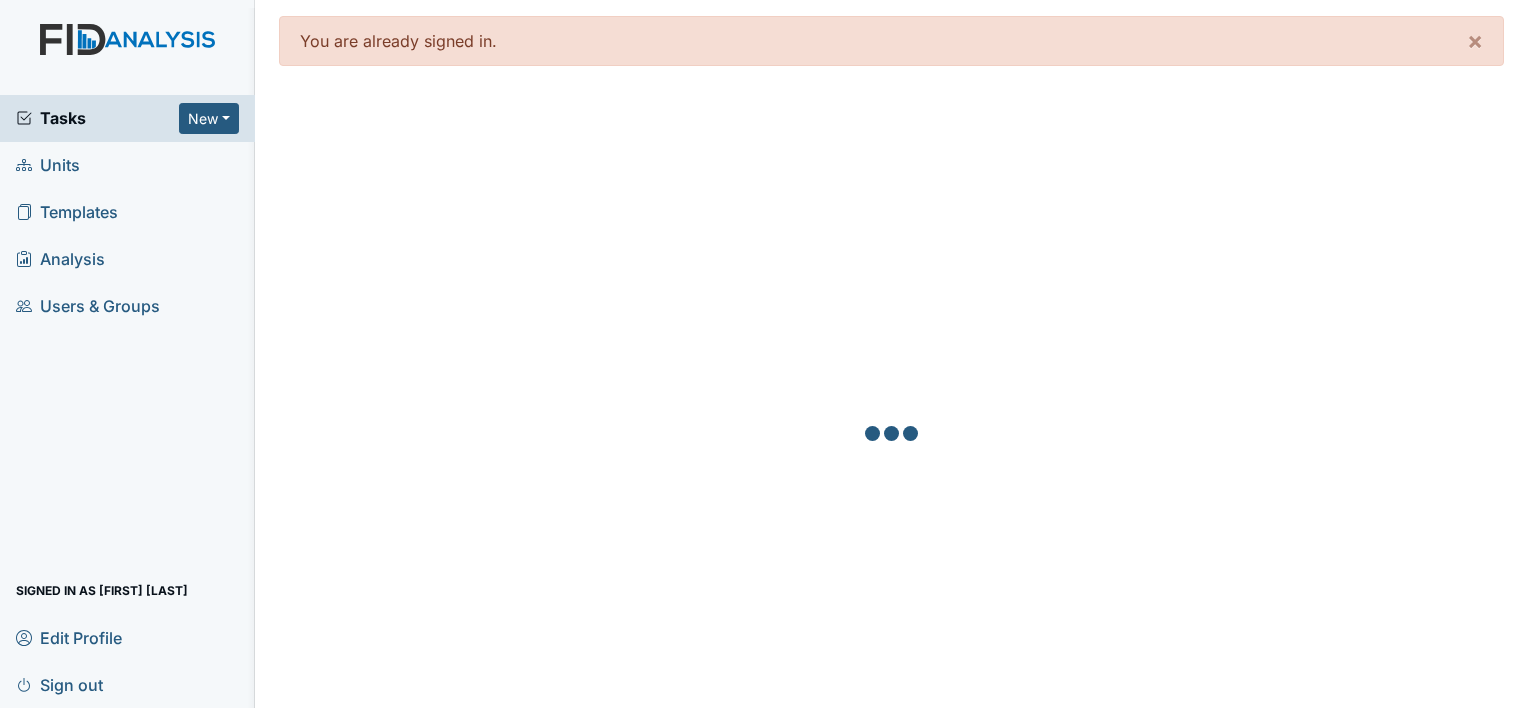scroll, scrollTop: 0, scrollLeft: 0, axis: both 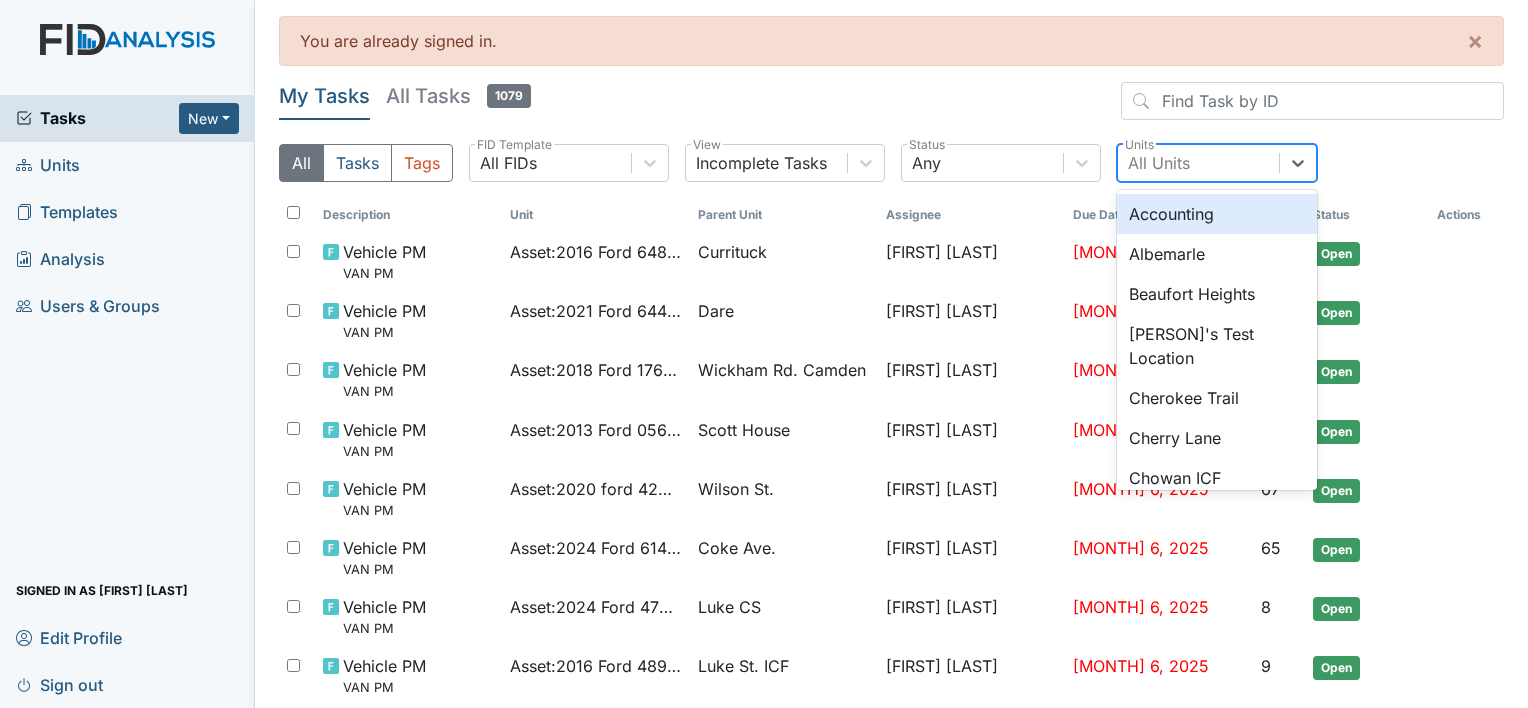 click on "All Units" at bounding box center (1159, 163) 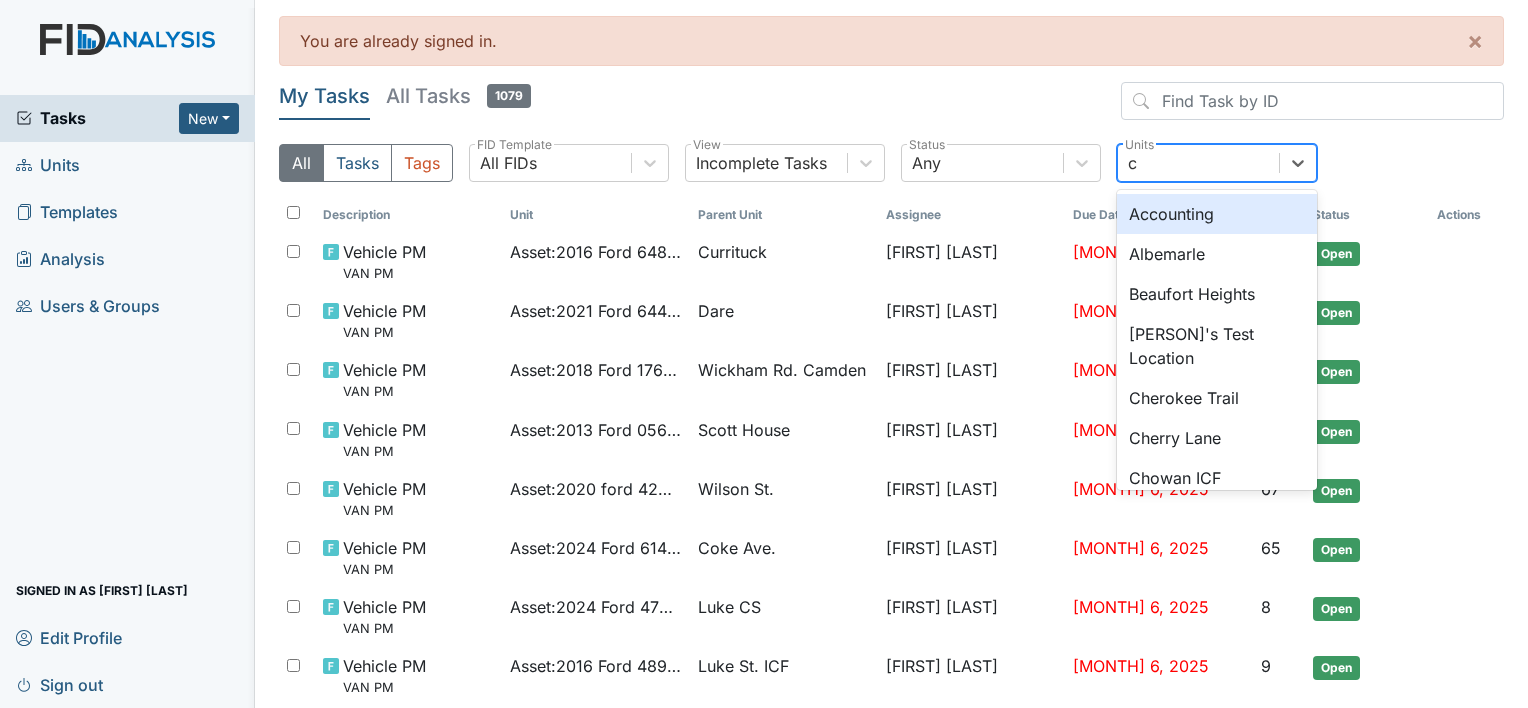 type on "cu" 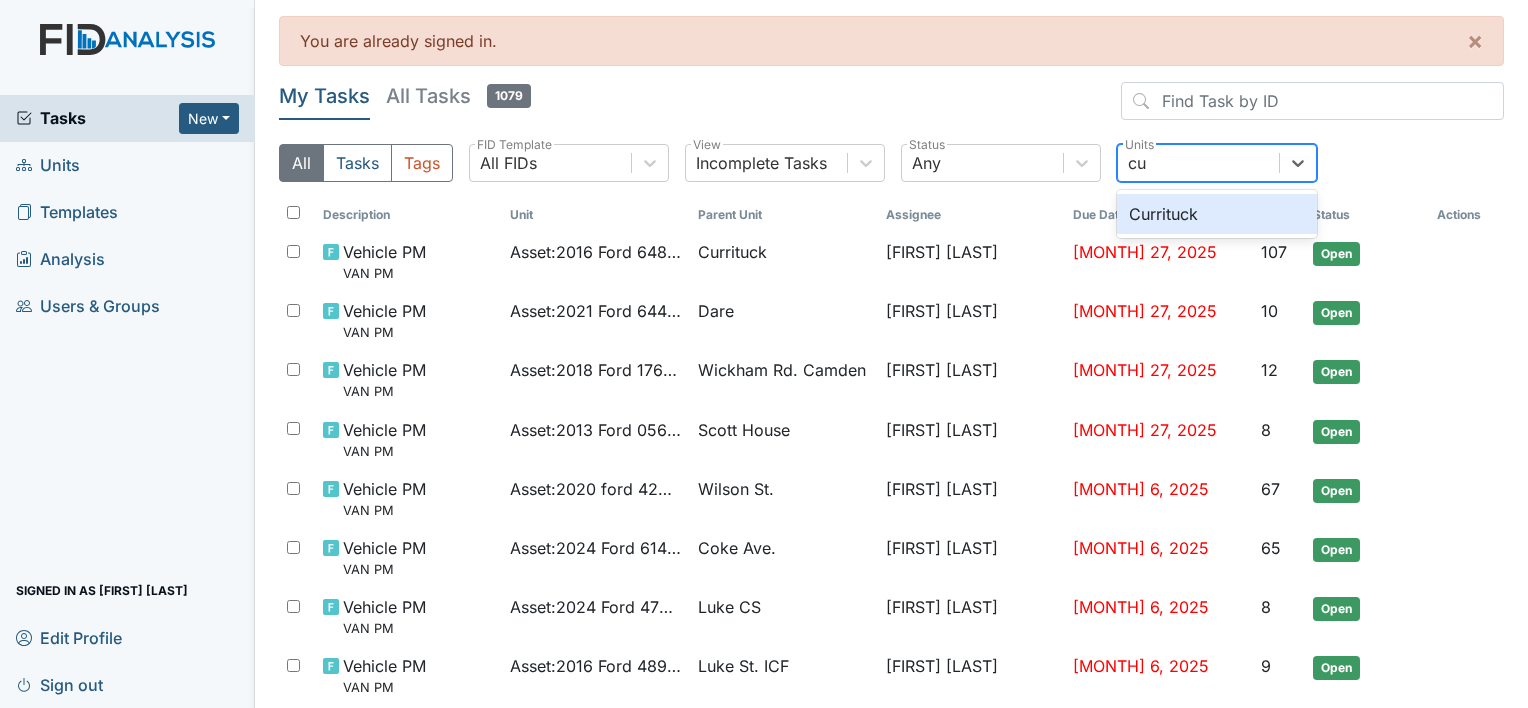 click on "Currituck" at bounding box center [1217, 214] 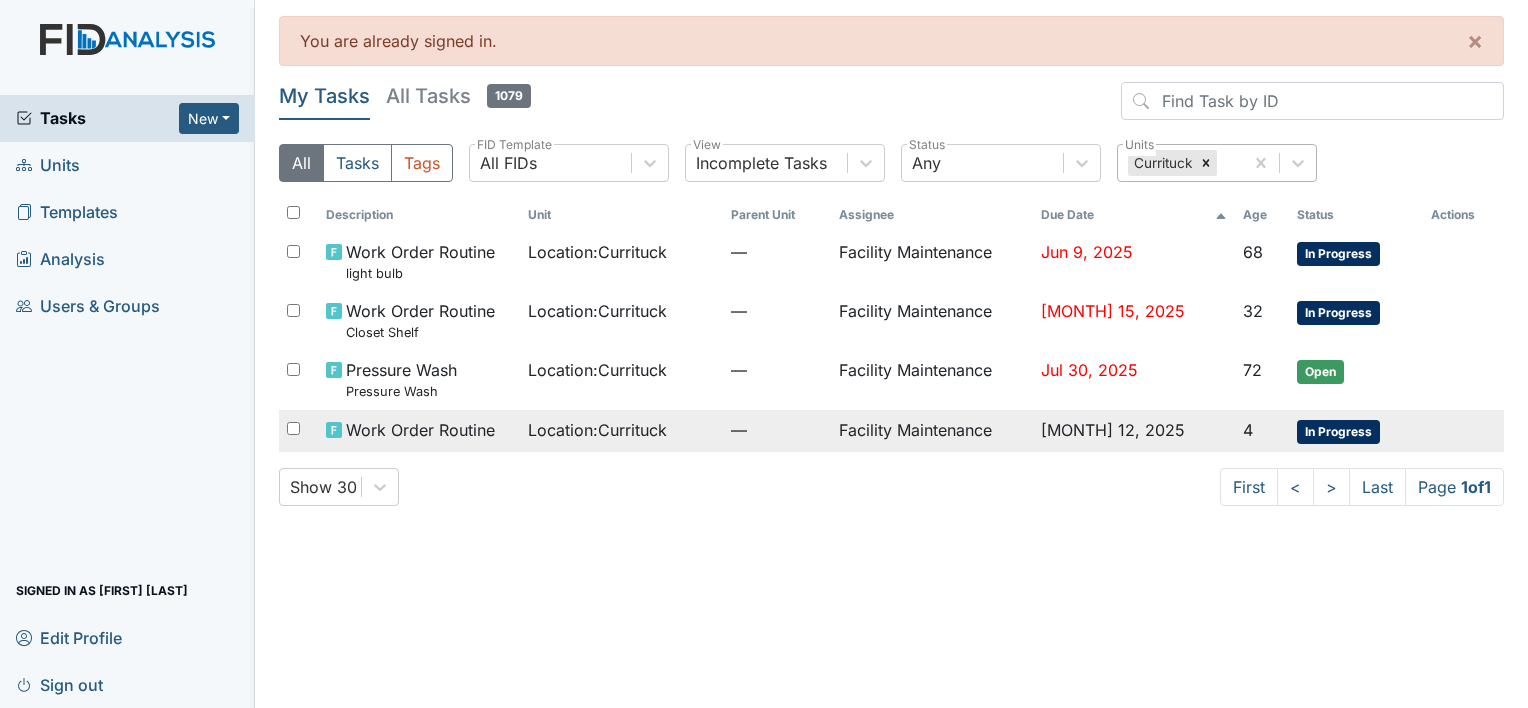 click on "Location :  Currituck" at bounding box center (597, 430) 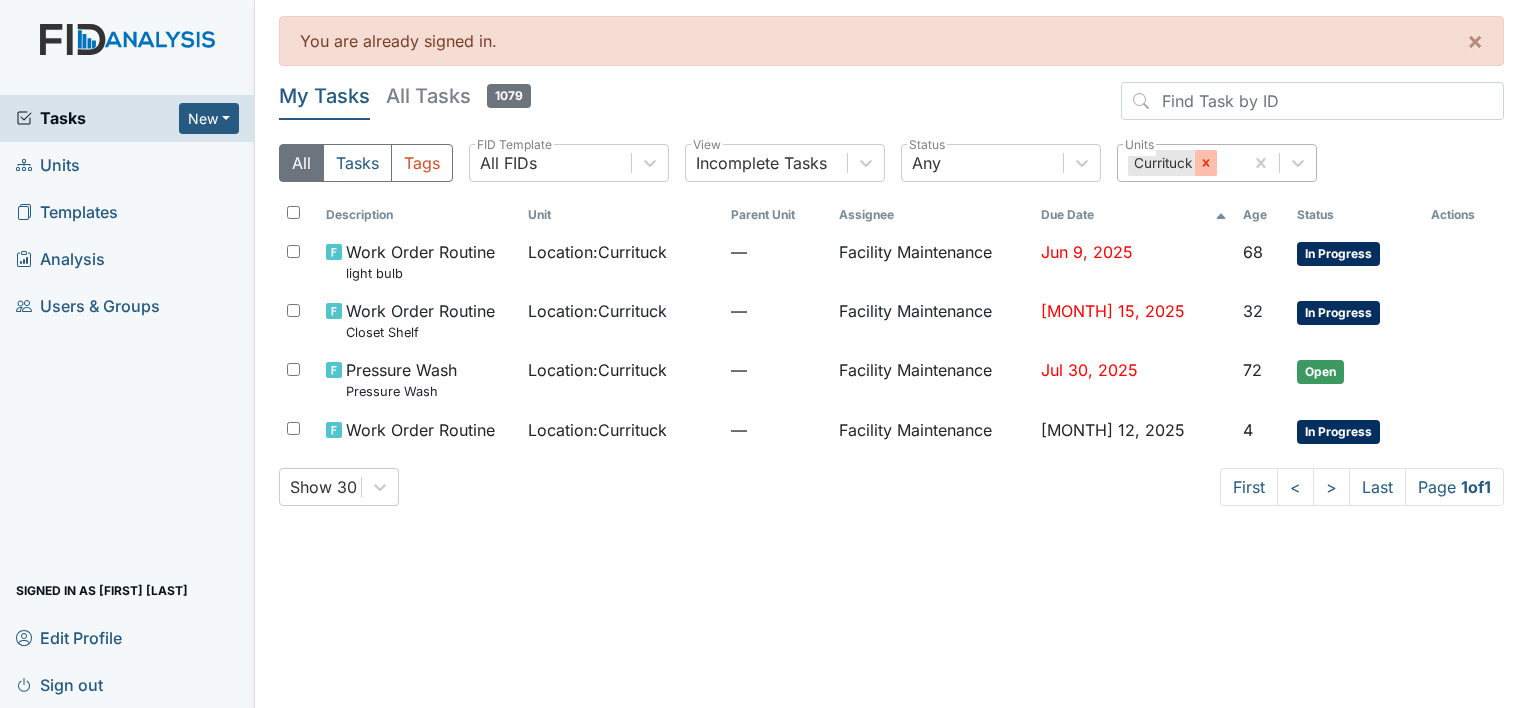 click 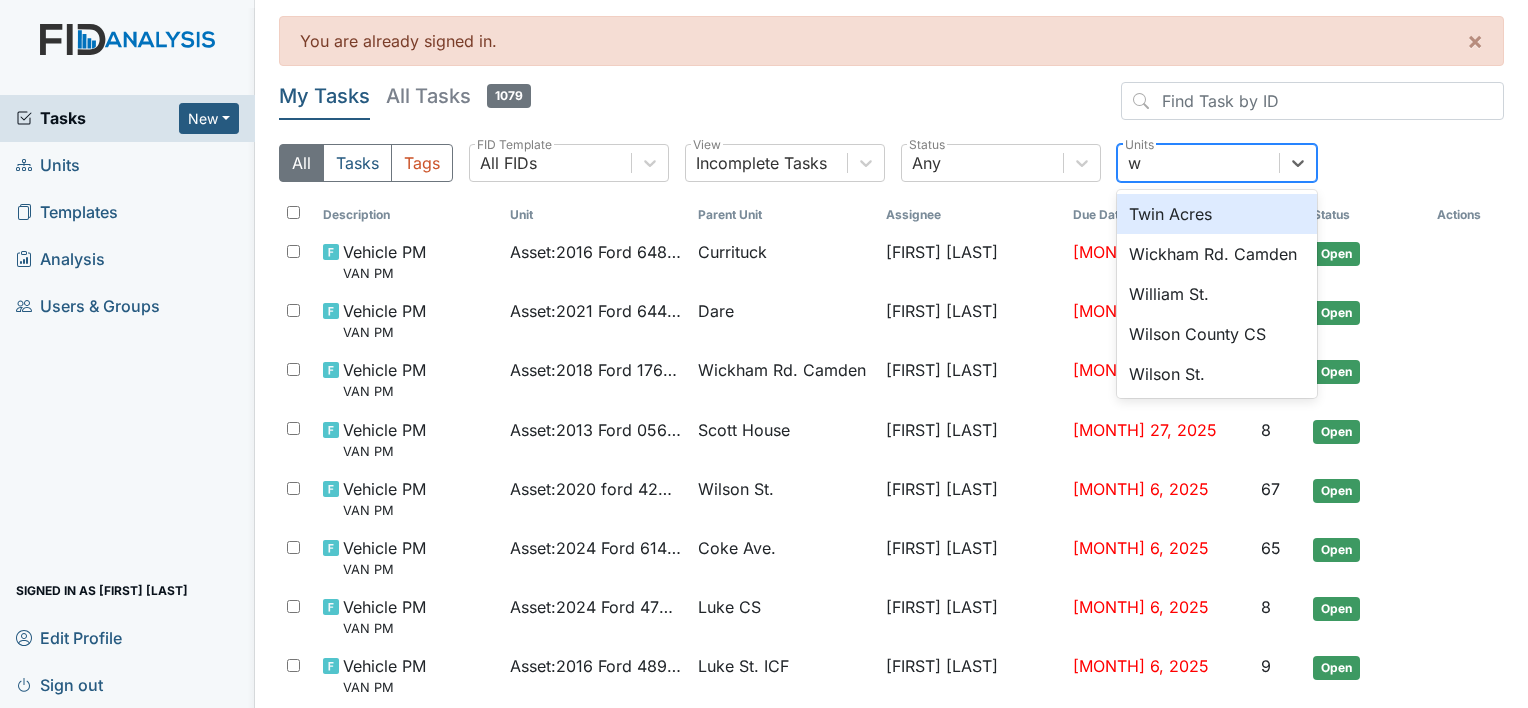 type on "wi" 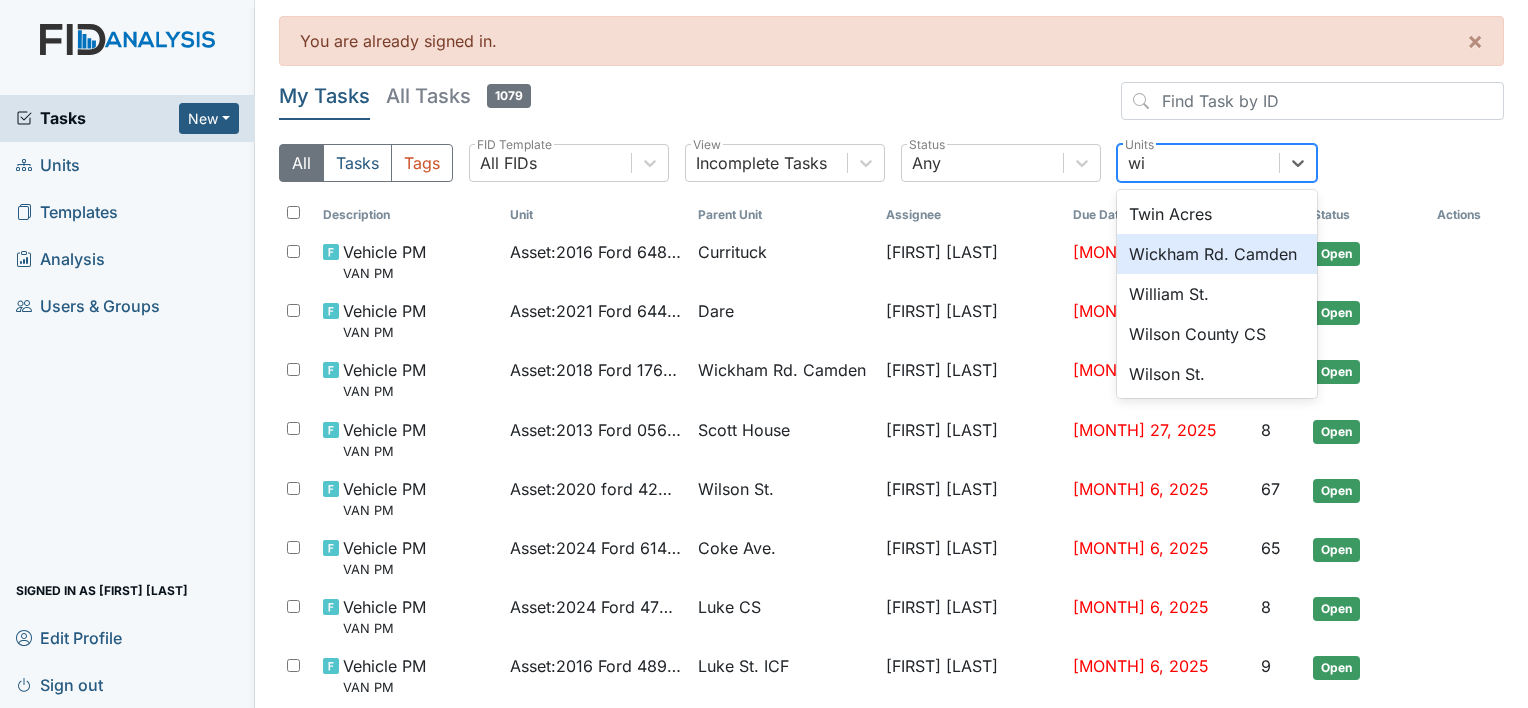 click on "Wickham Rd. Camden" at bounding box center [1217, 254] 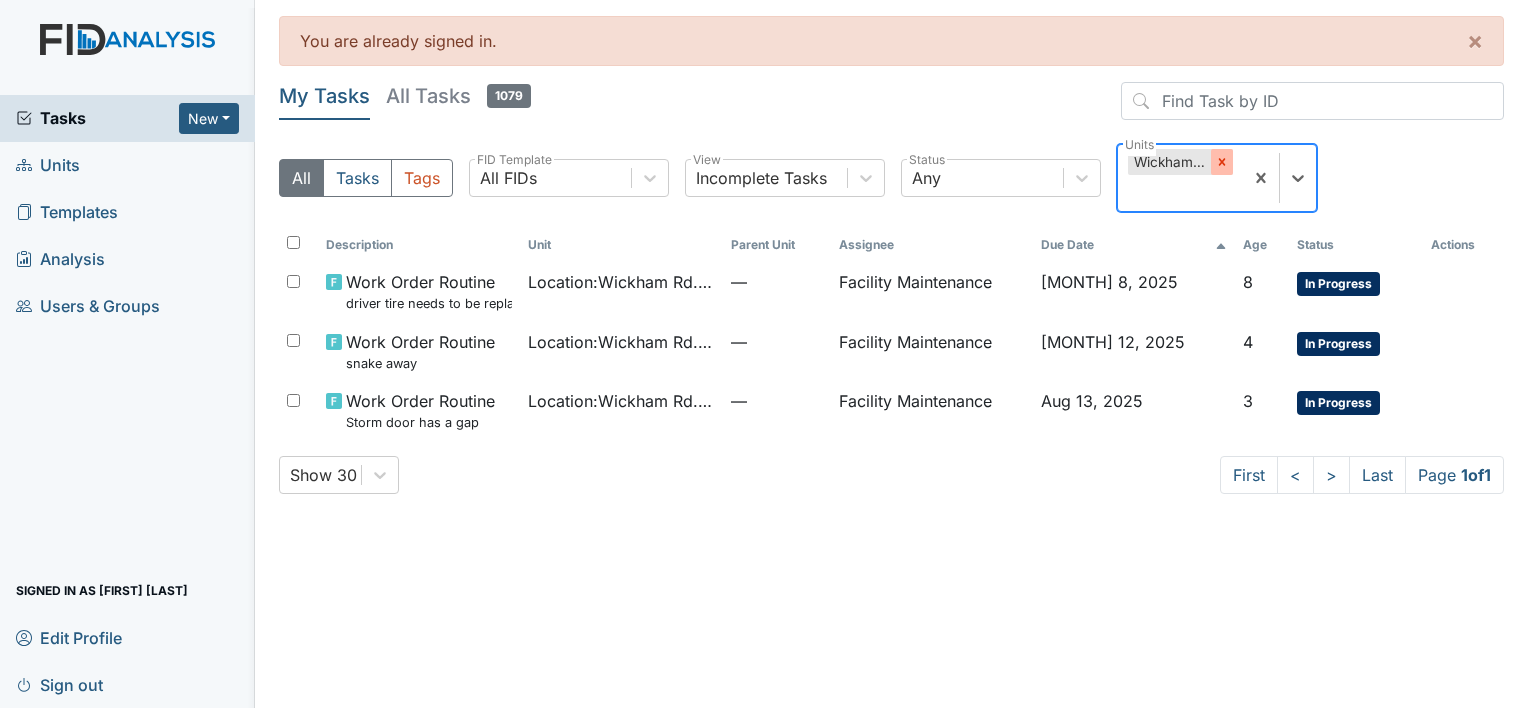 click 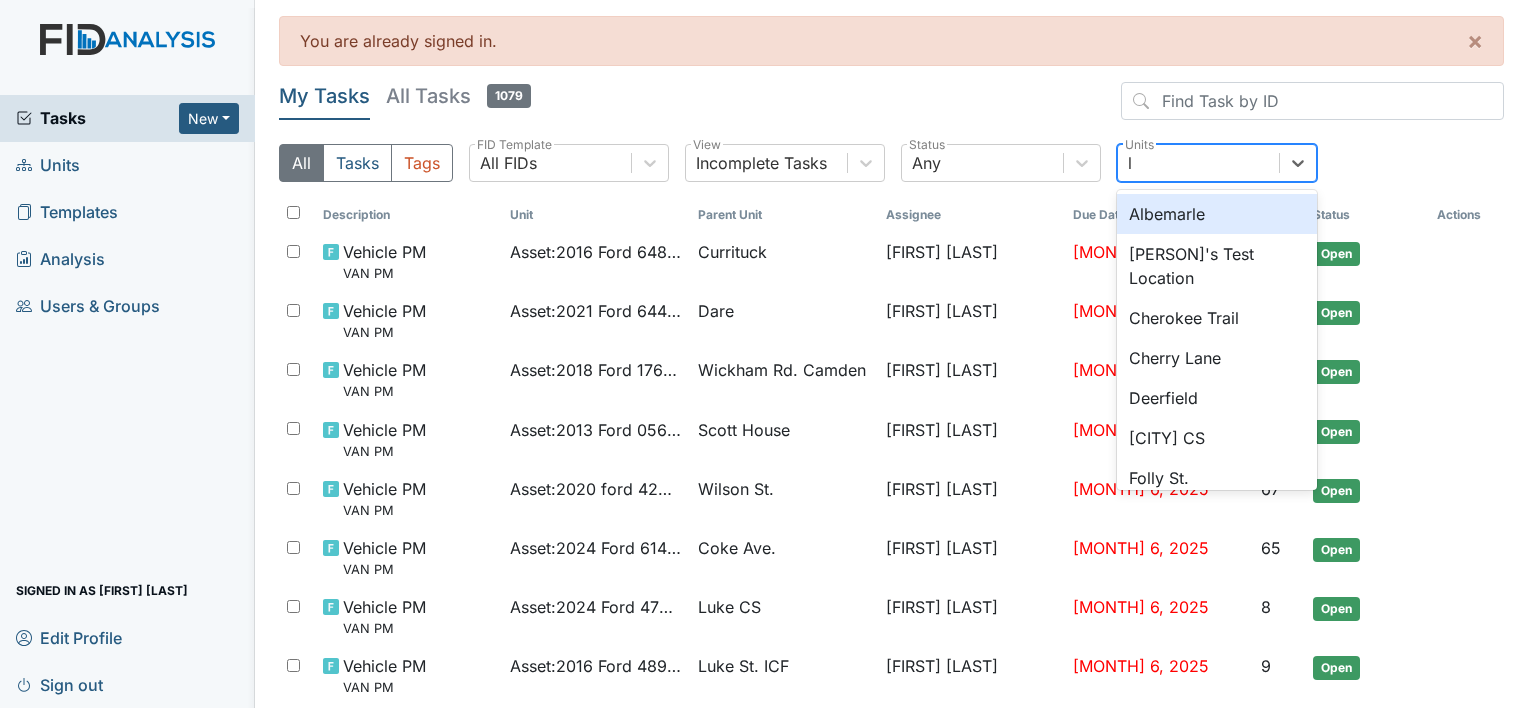 type on "lu" 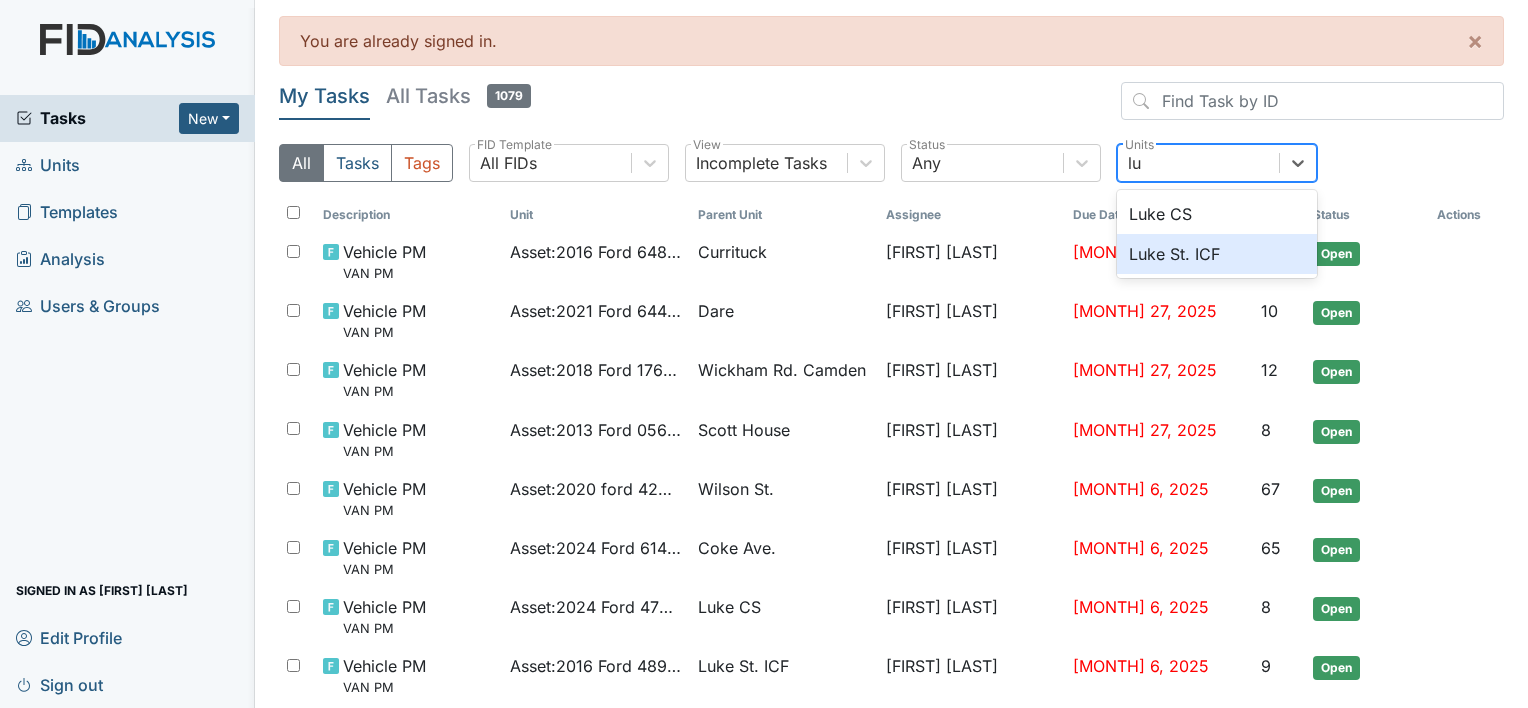 click on "Luke St. ICF" at bounding box center (1217, 254) 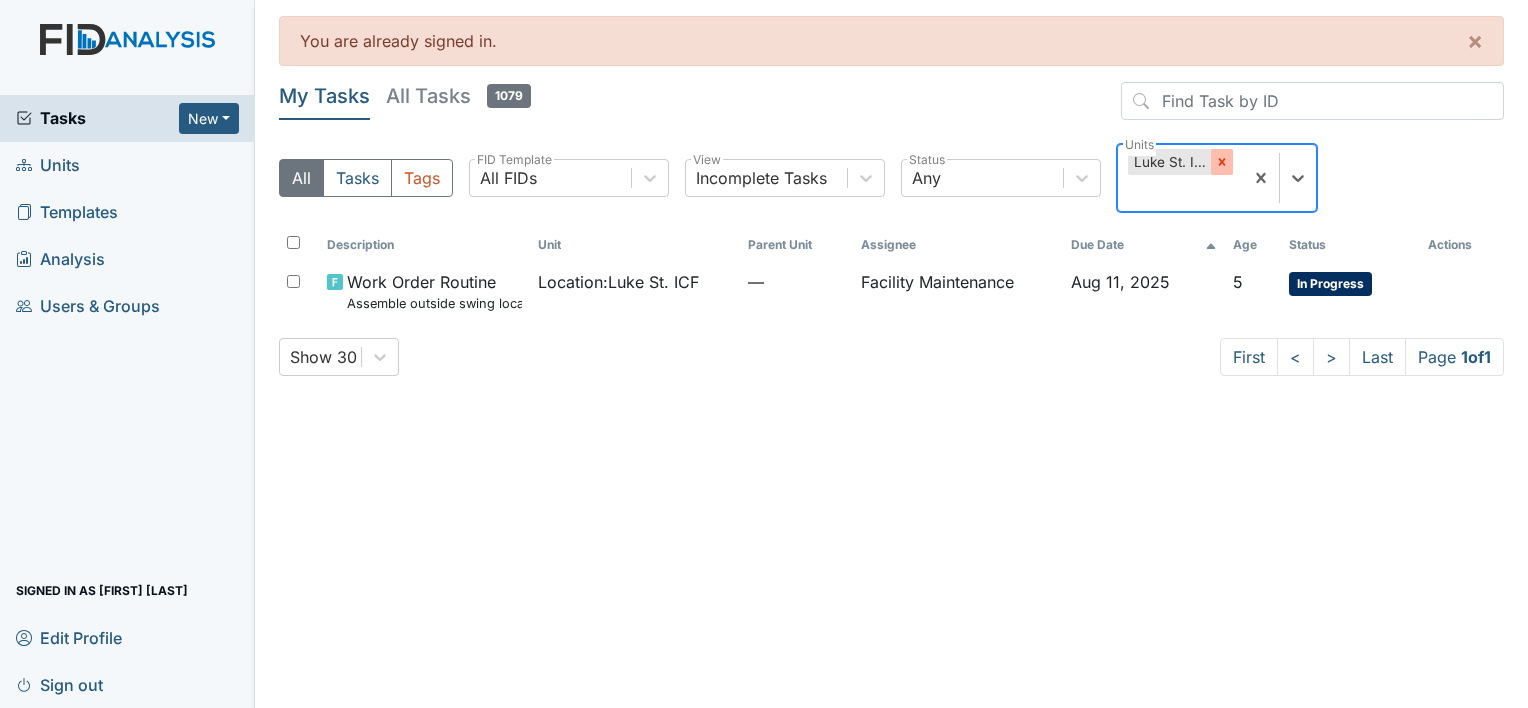 click 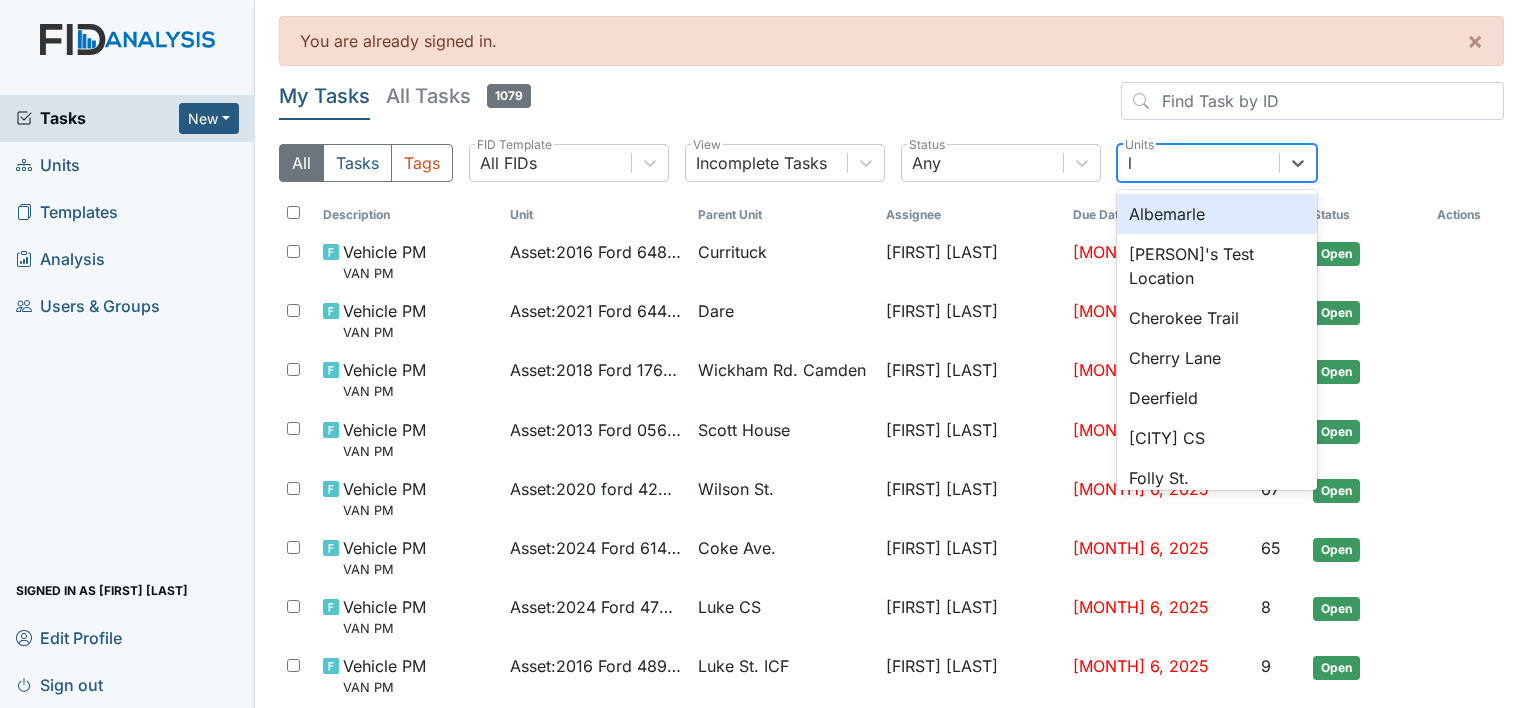 type on "lu" 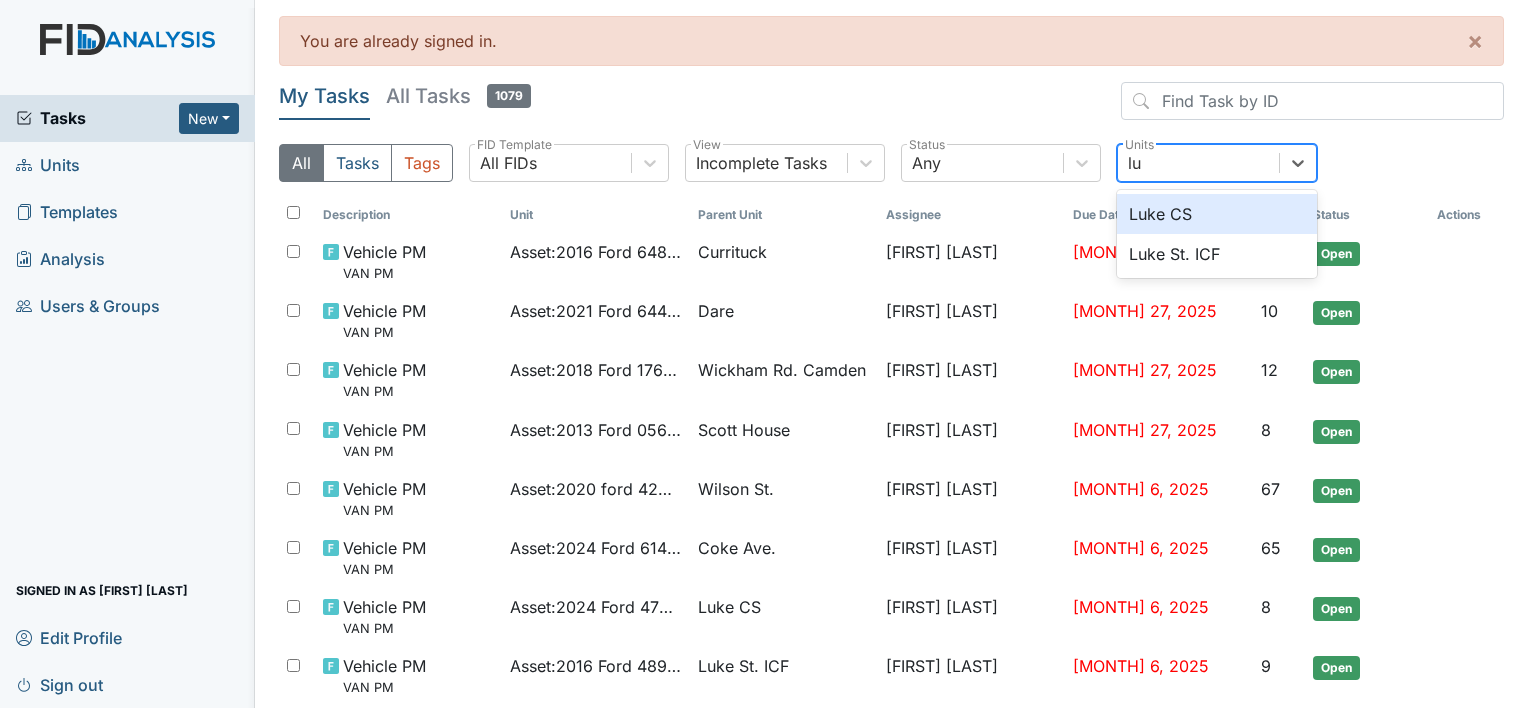 click on "Luke CS" at bounding box center (1217, 214) 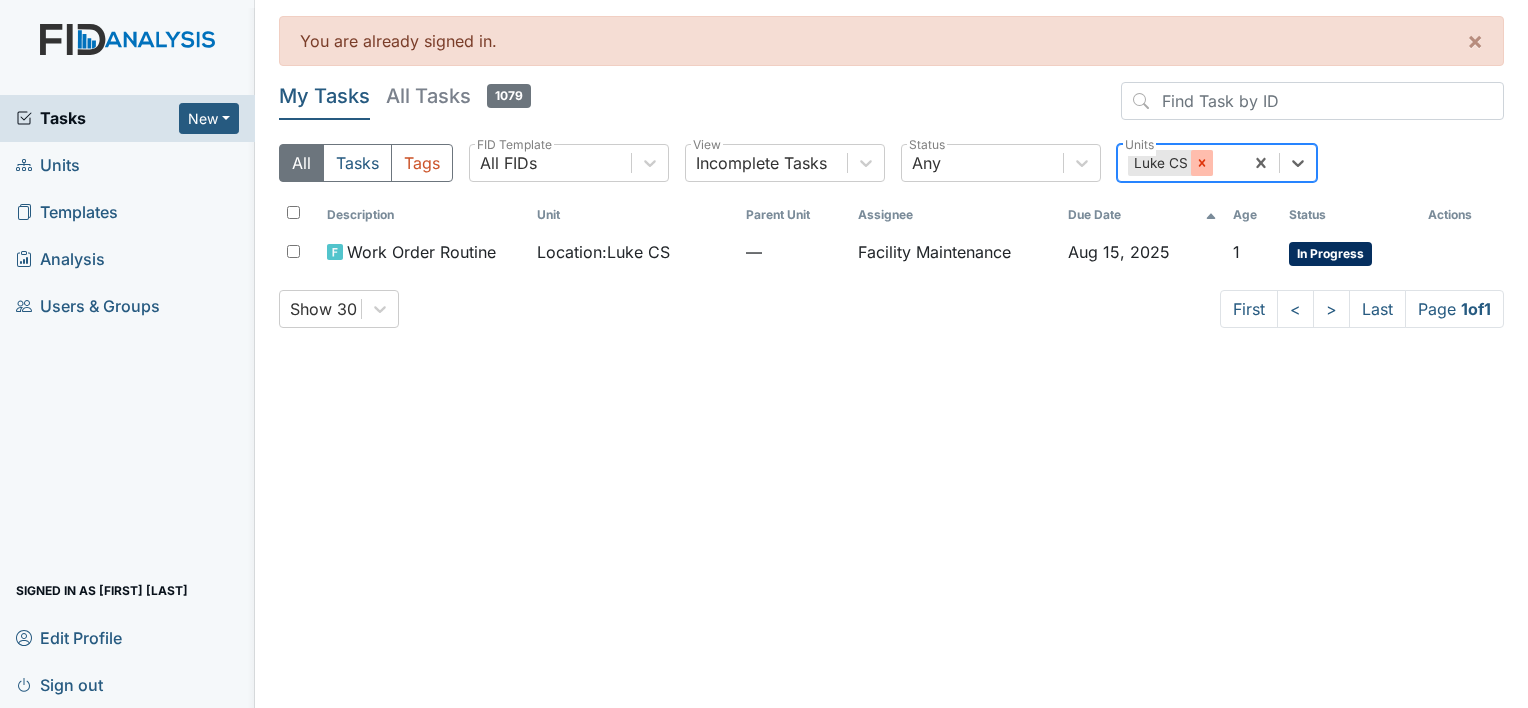 click 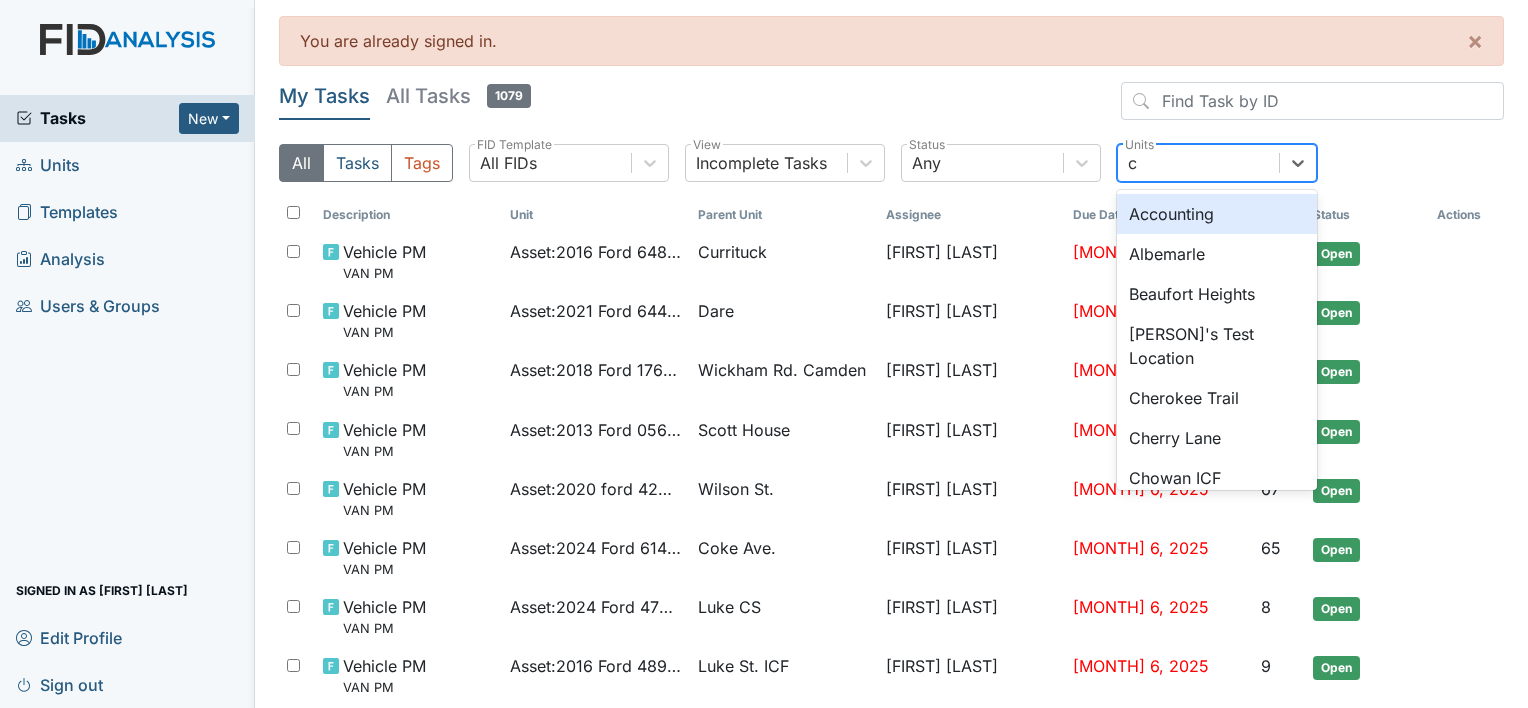 type on "co" 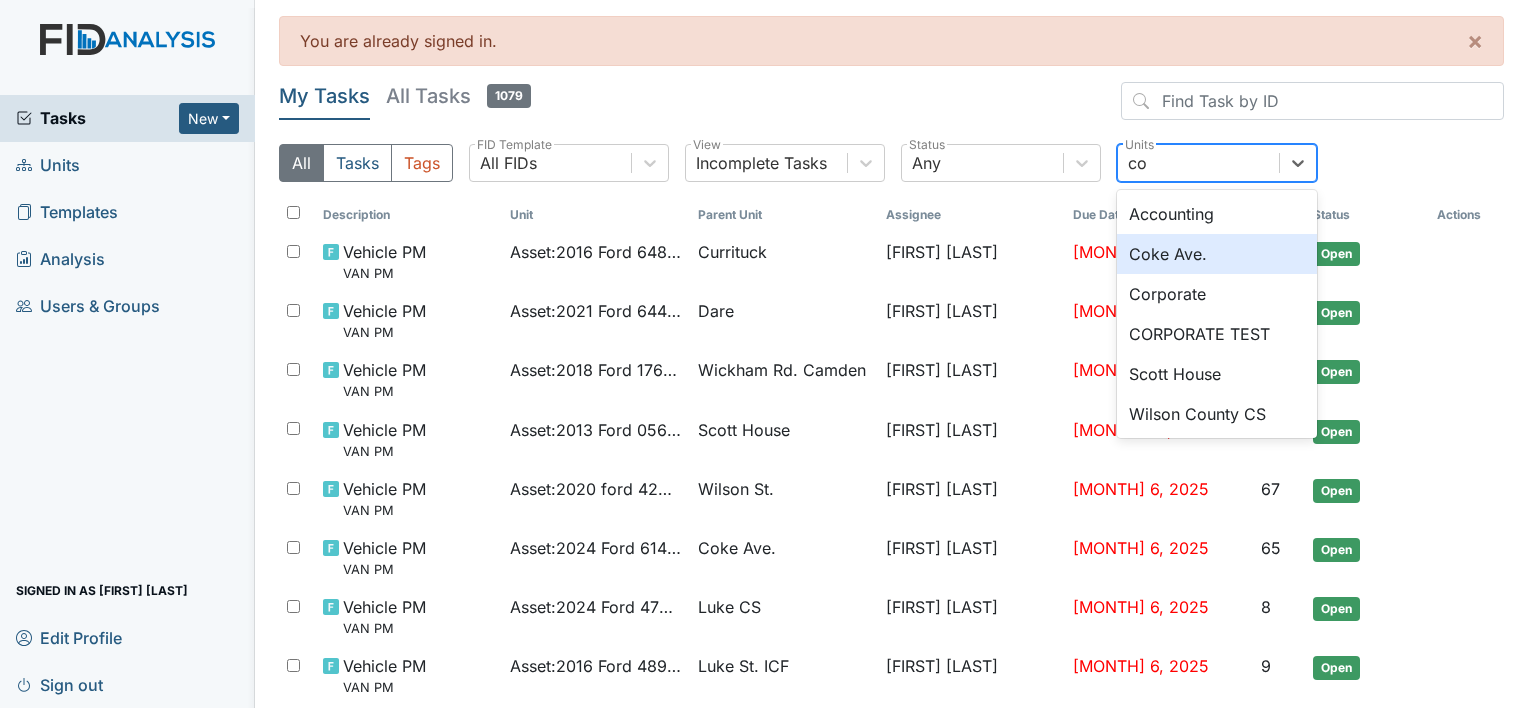 click on "Coke Ave." at bounding box center [1217, 254] 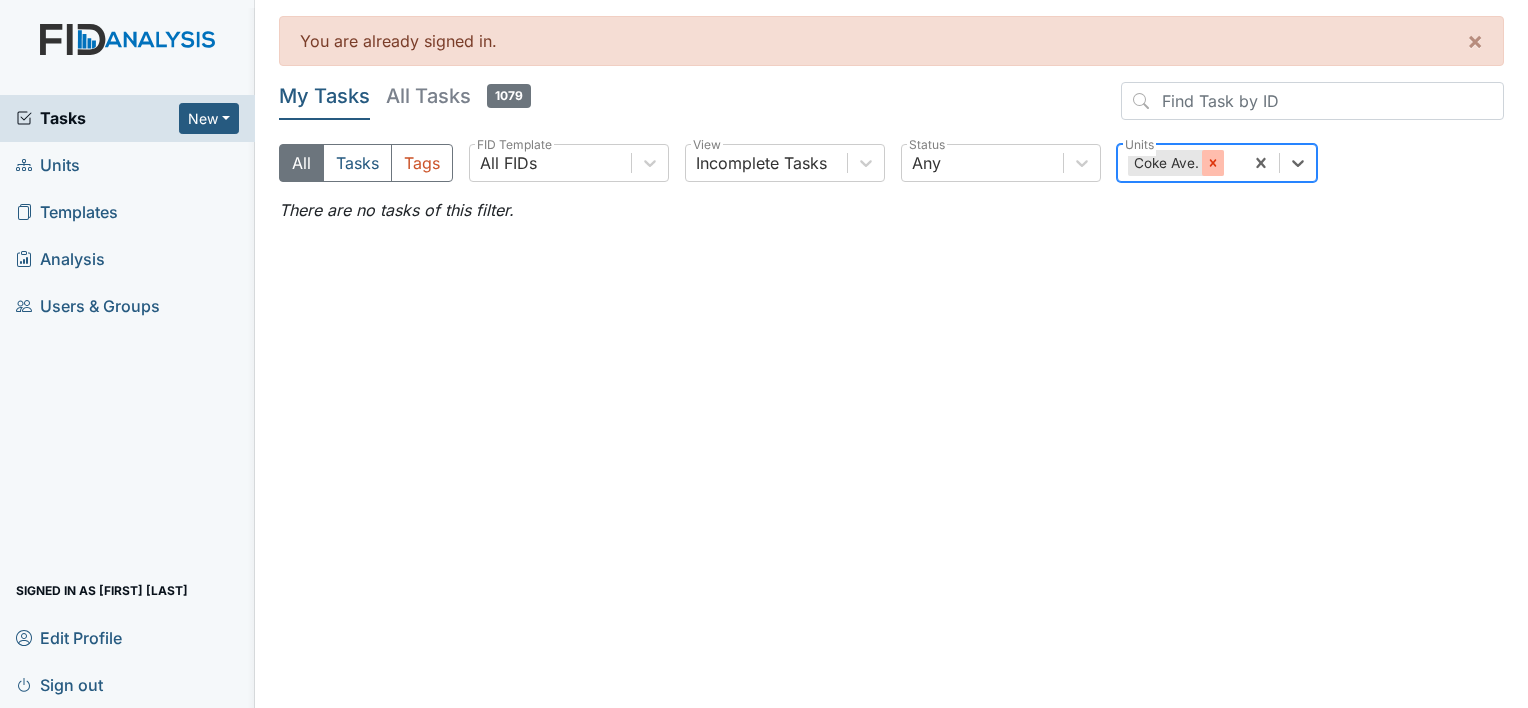 click at bounding box center (1213, 163) 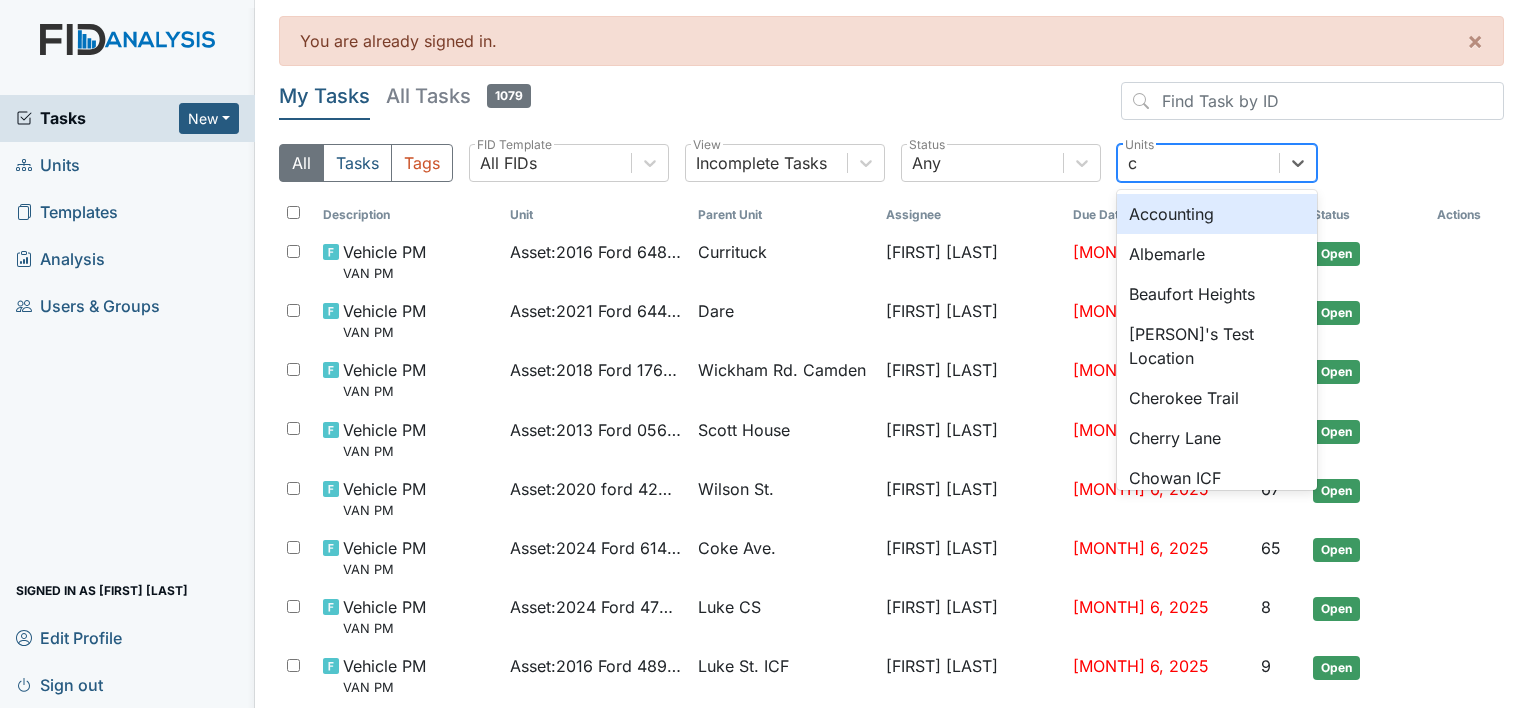 type on "ch" 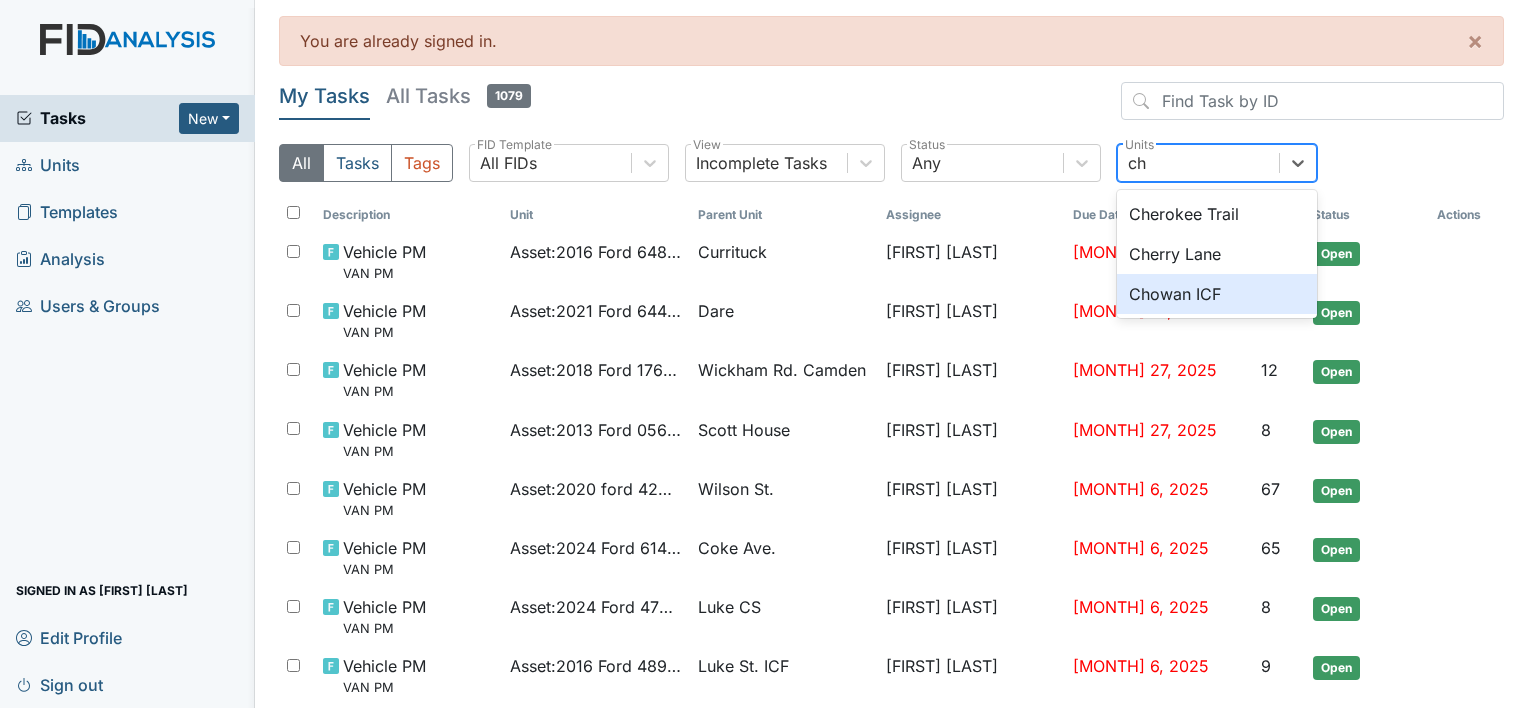 click on "Chowan ICF" at bounding box center [1217, 294] 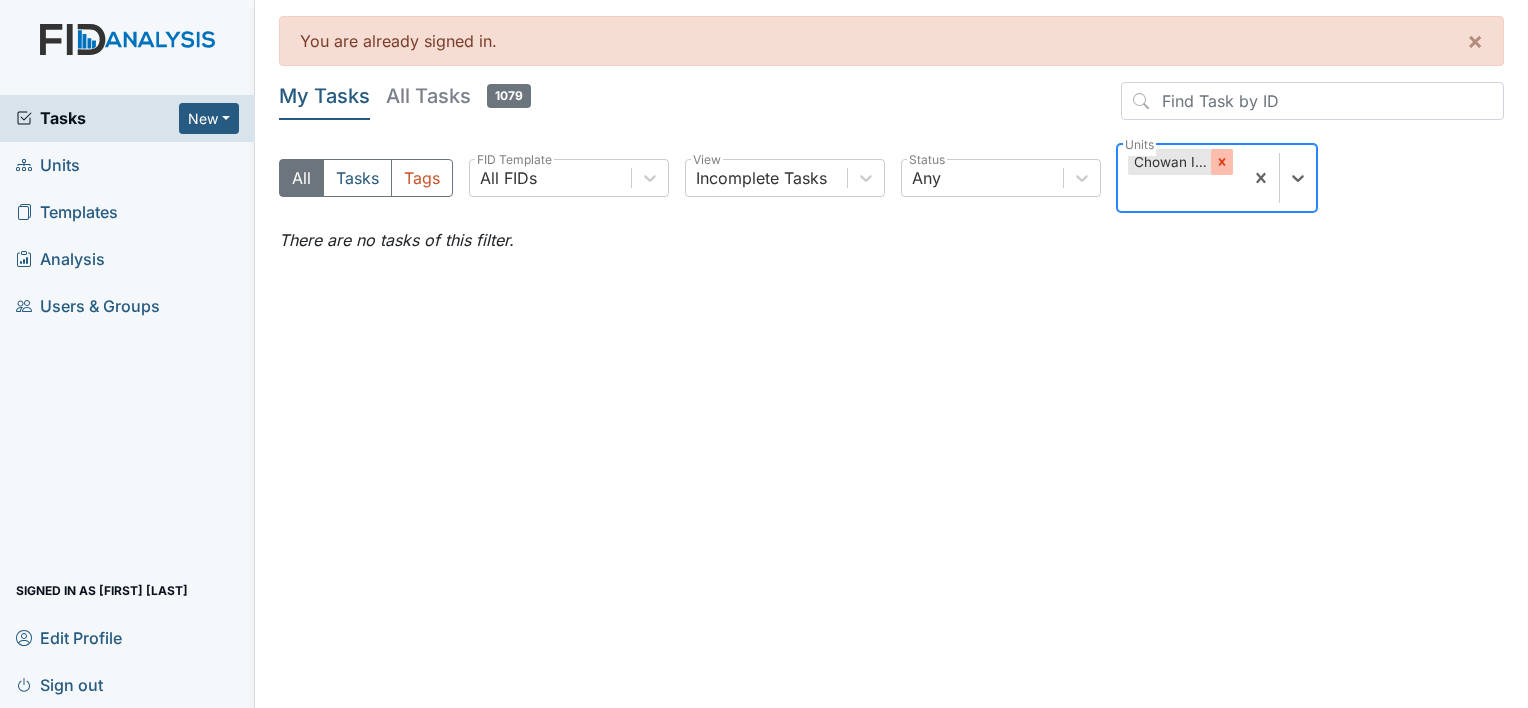 click 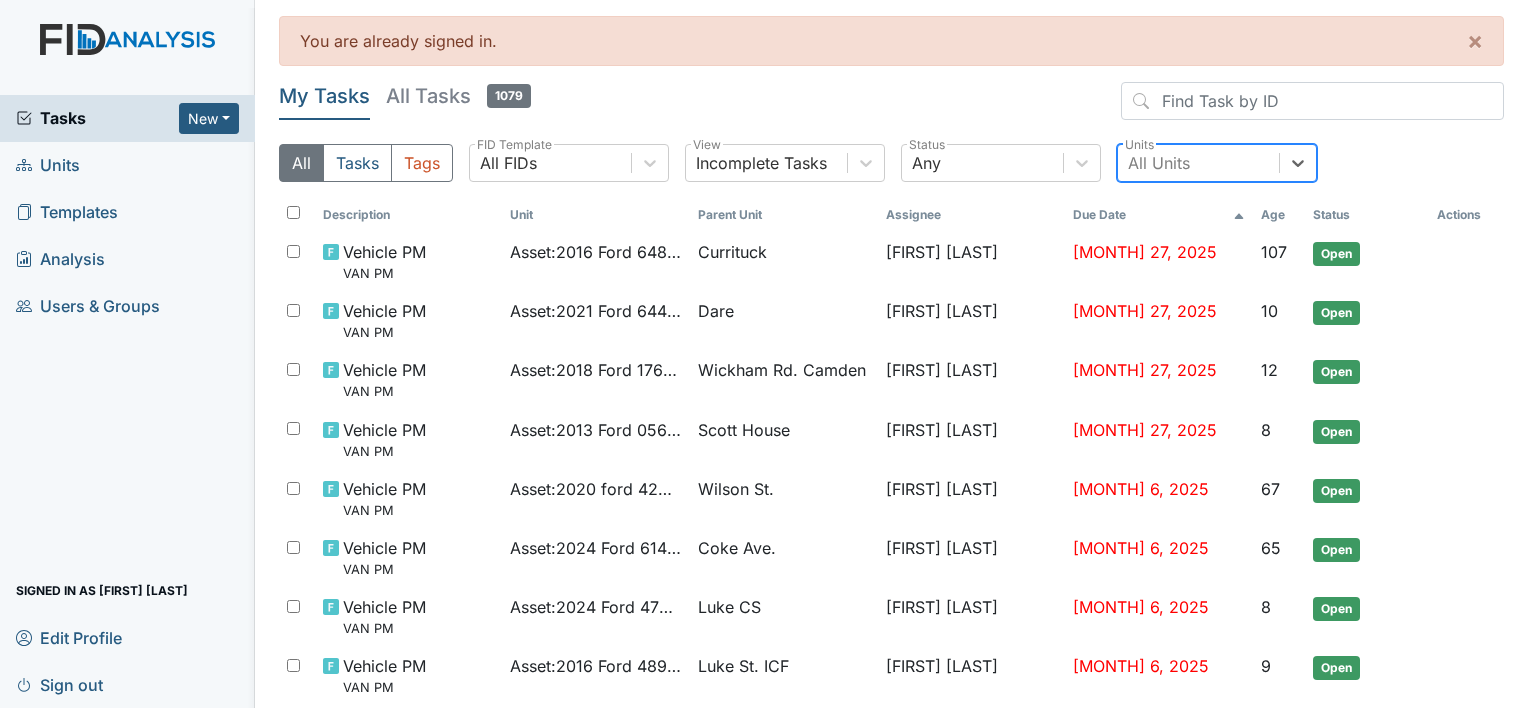 type on "a" 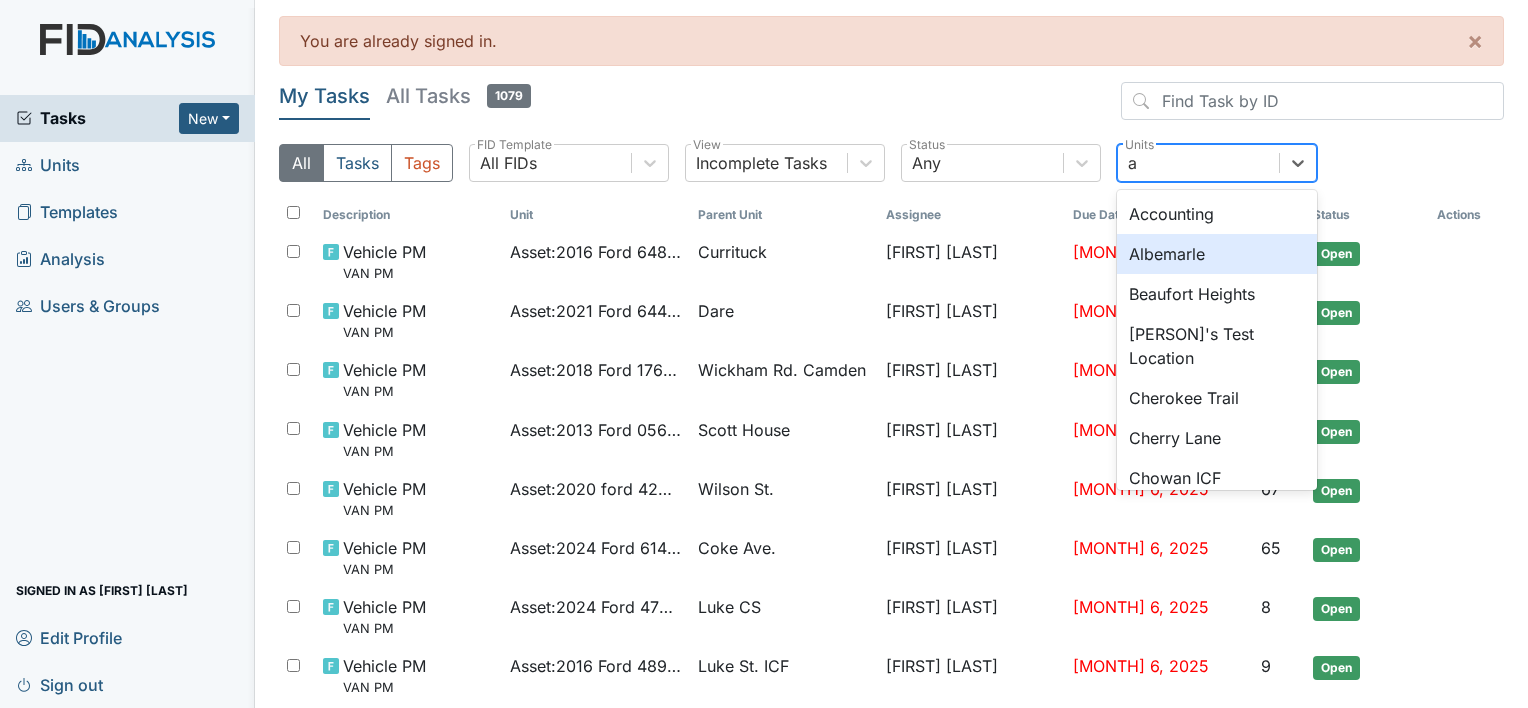 click on "Albemarle" at bounding box center [1217, 254] 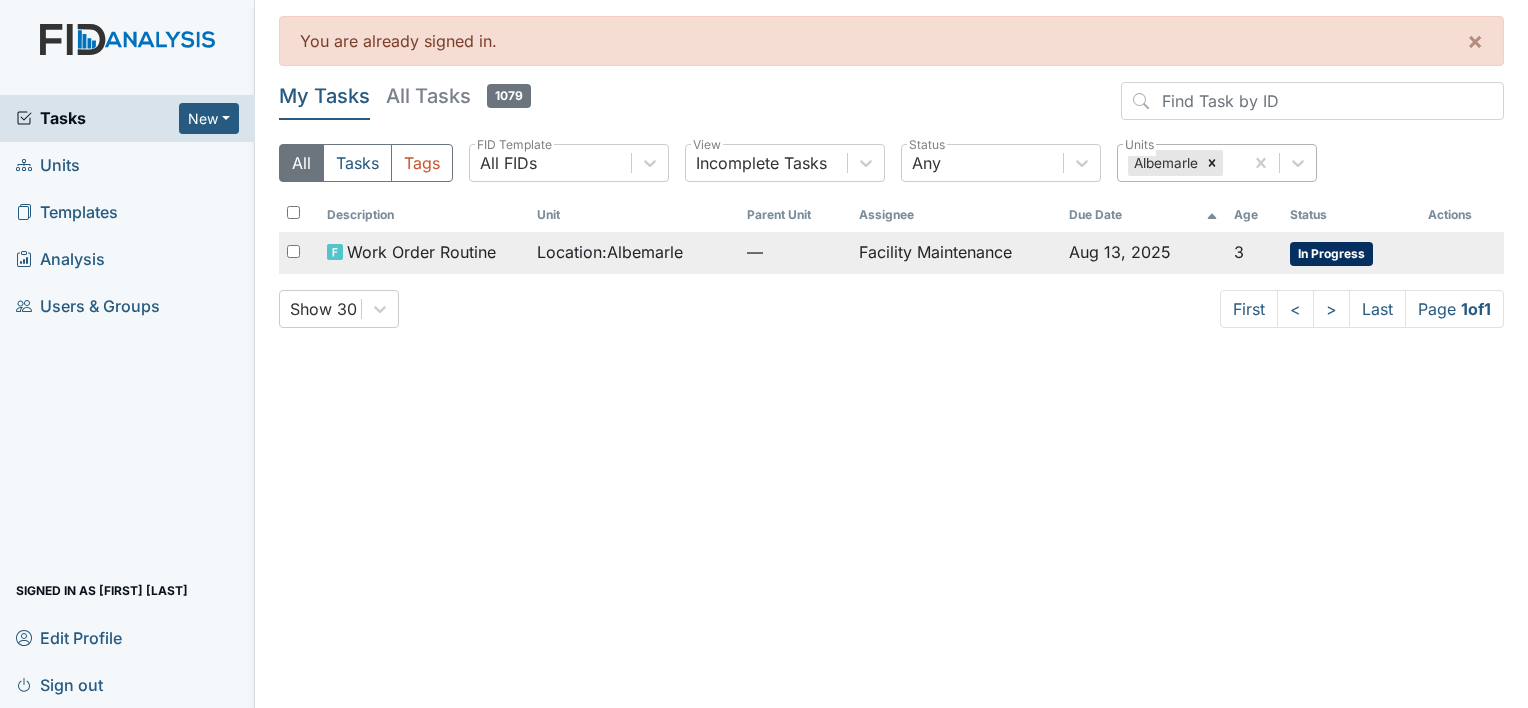 click on "Facility Maintenance" at bounding box center [956, 253] 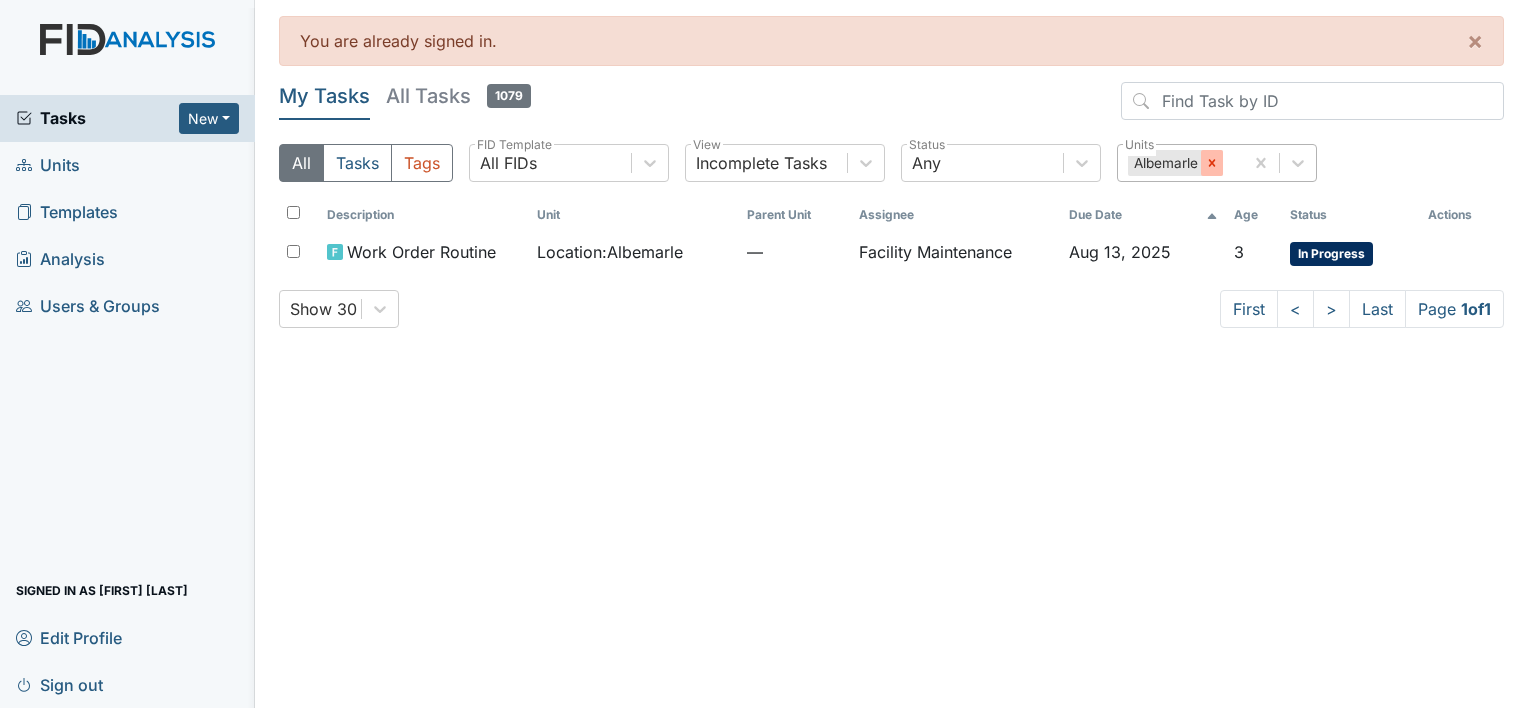 click 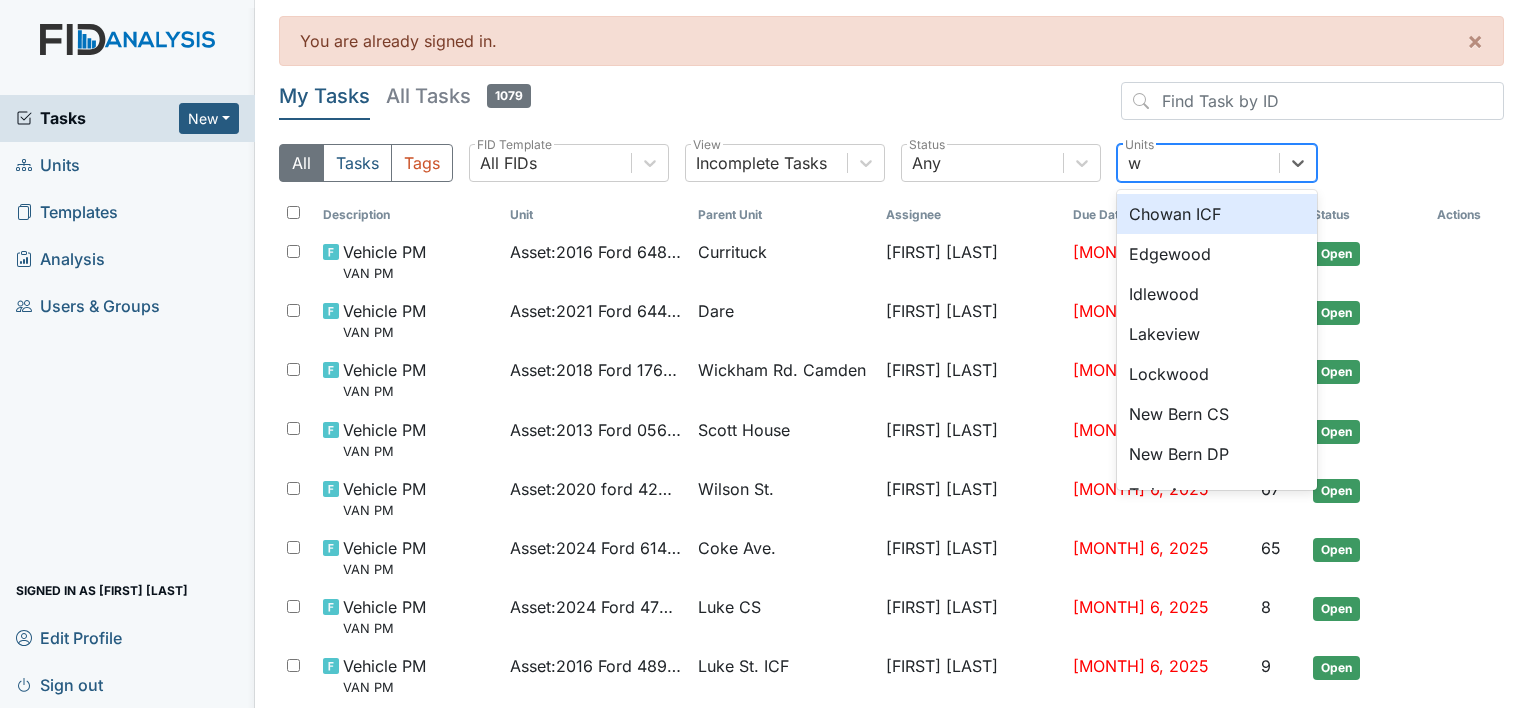type on "wi" 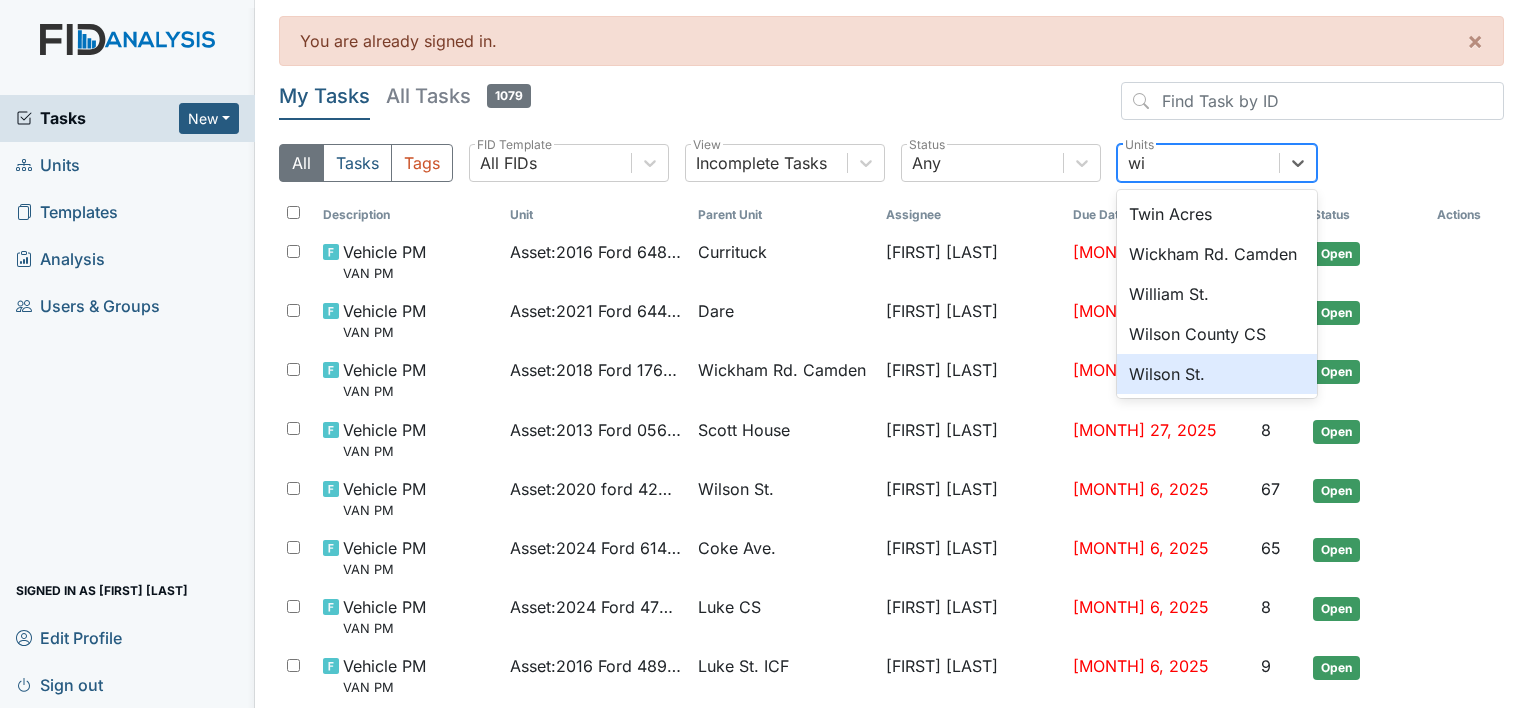 click on "Wilson St." at bounding box center (1217, 374) 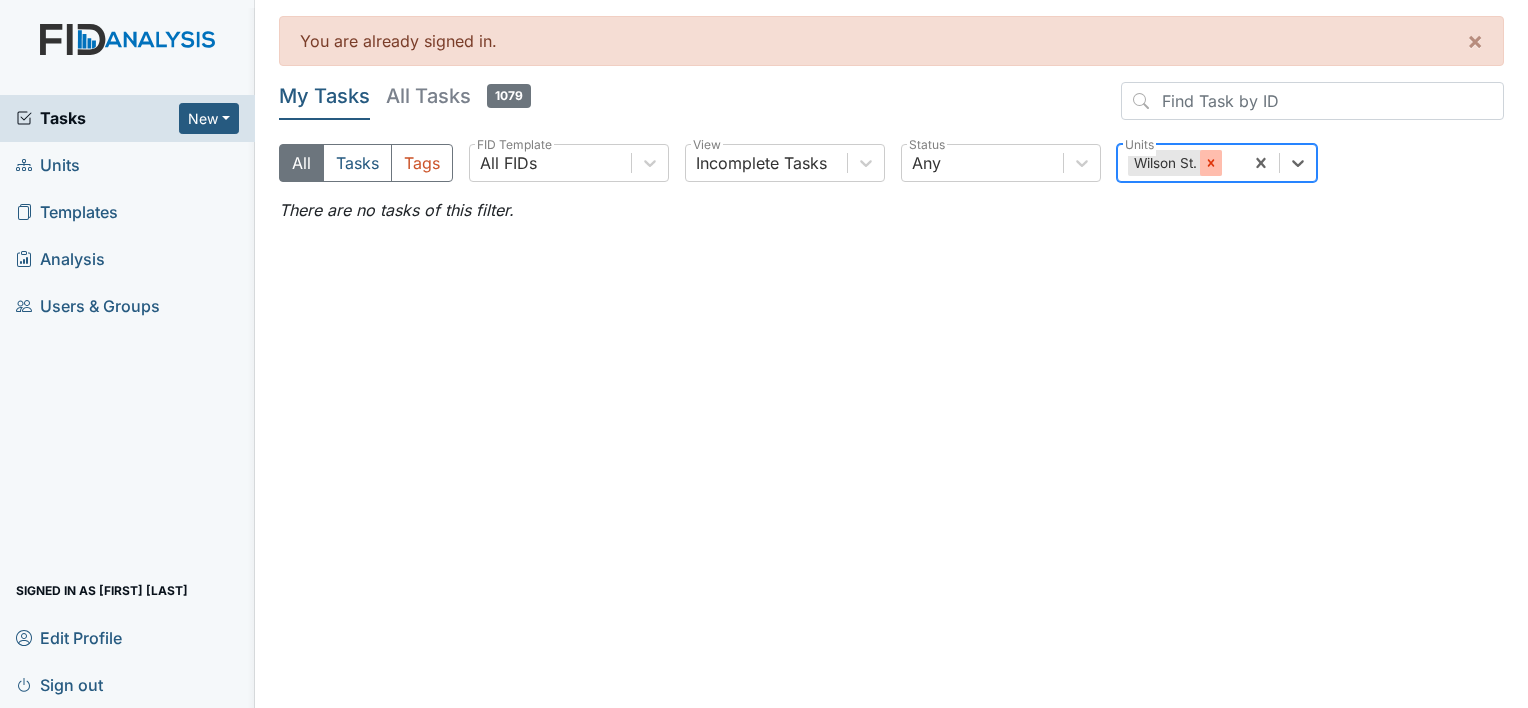 click 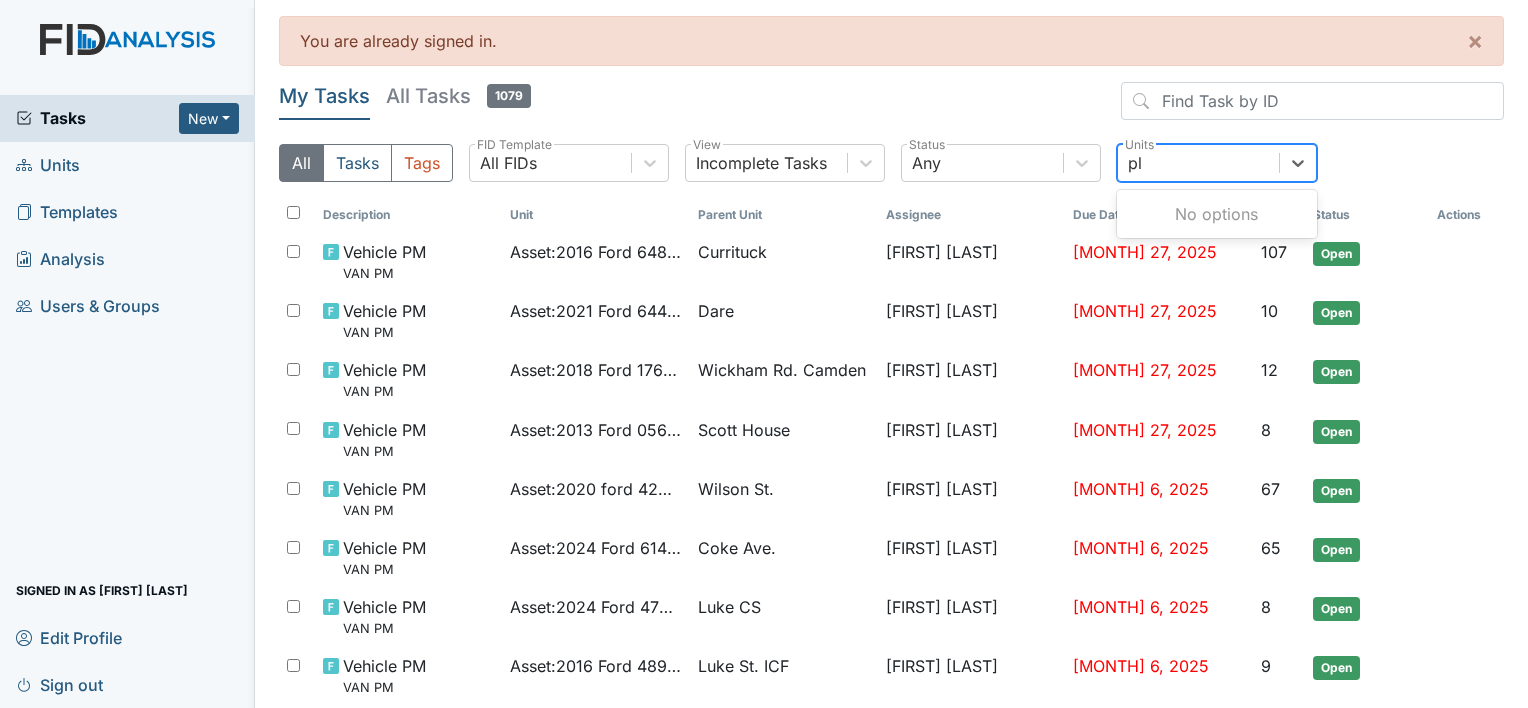 type on "p" 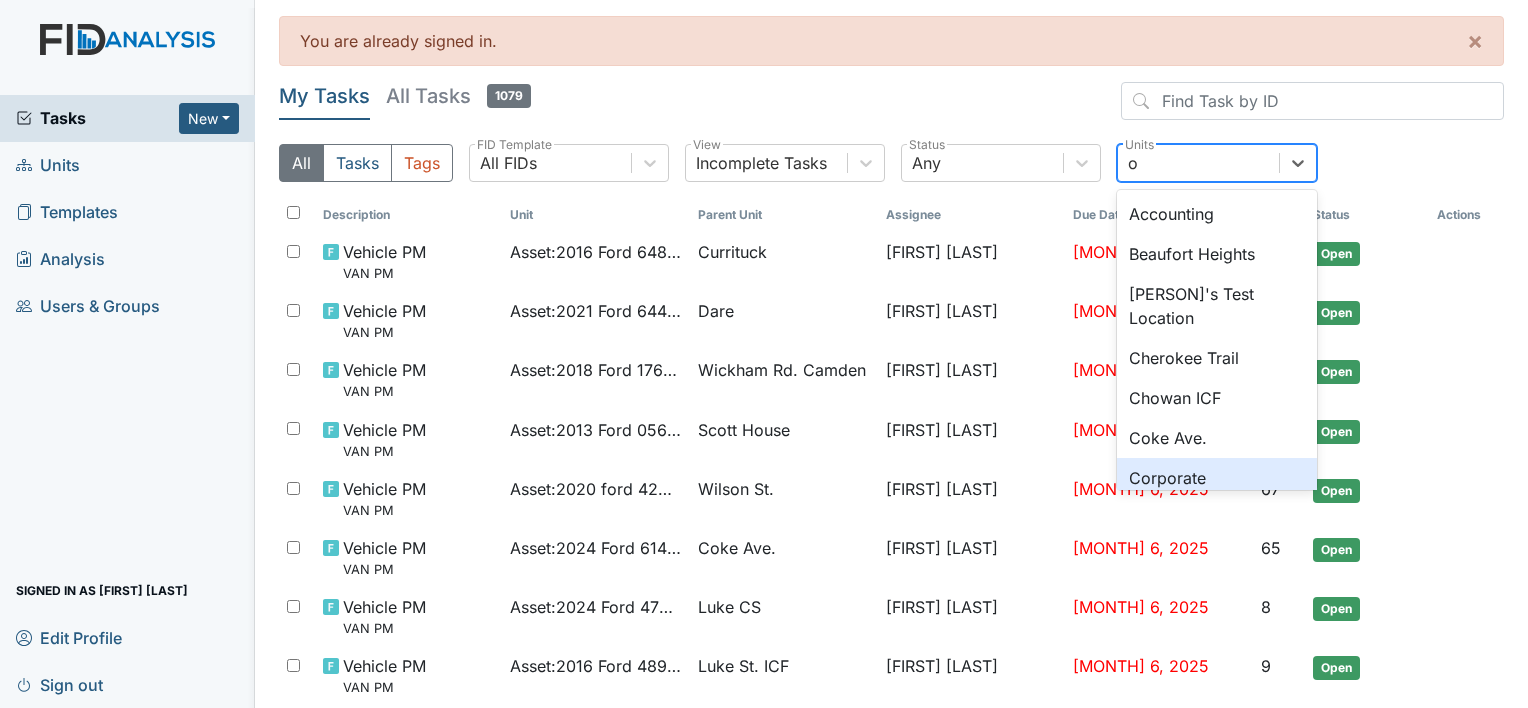 type on "ol" 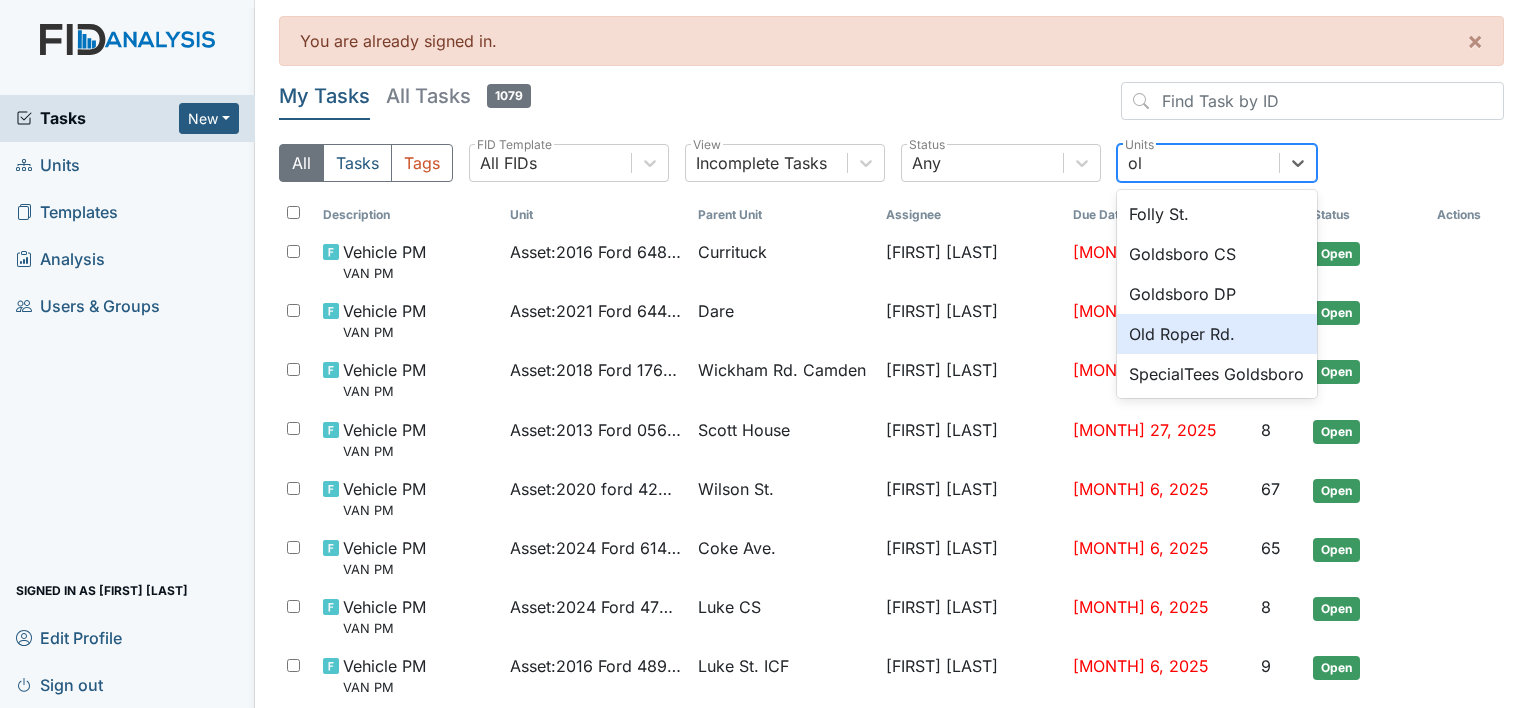 click on "Old Roper Rd." at bounding box center (1217, 334) 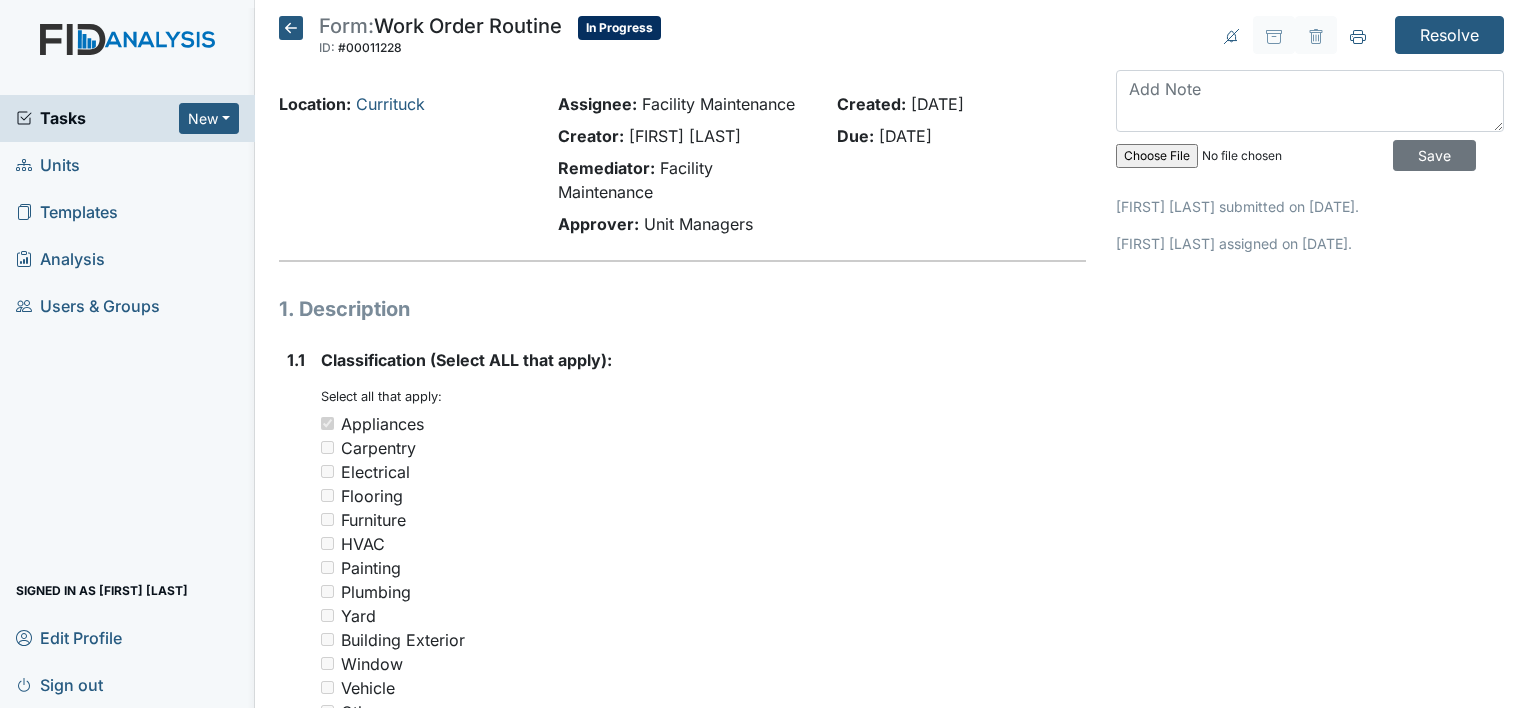 scroll, scrollTop: 0, scrollLeft: 0, axis: both 